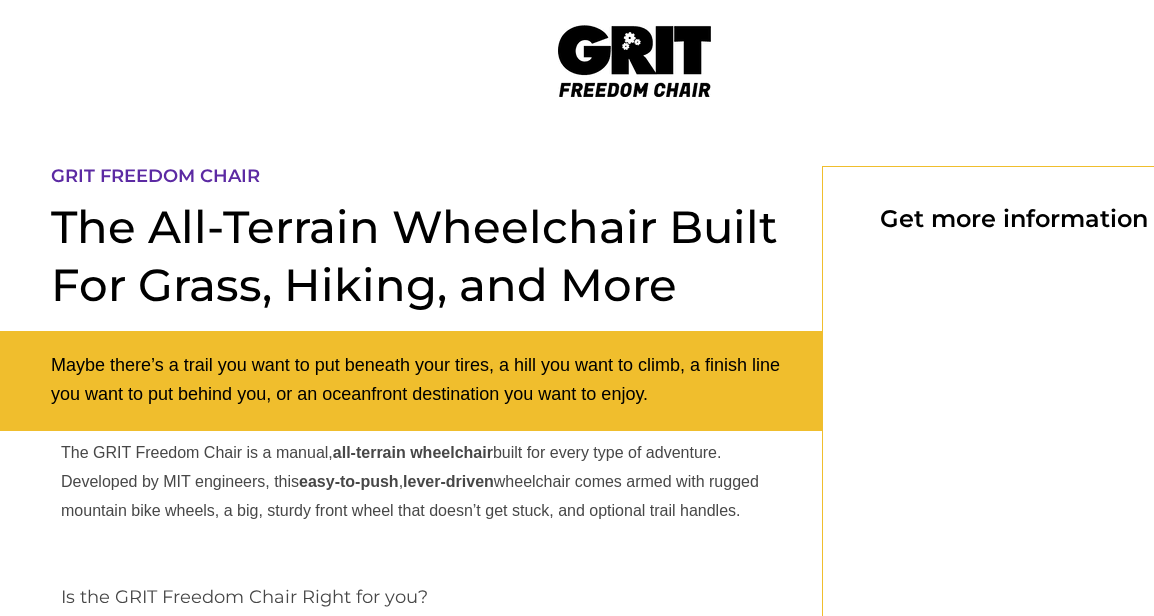 scroll, scrollTop: 0, scrollLeft: 0, axis: both 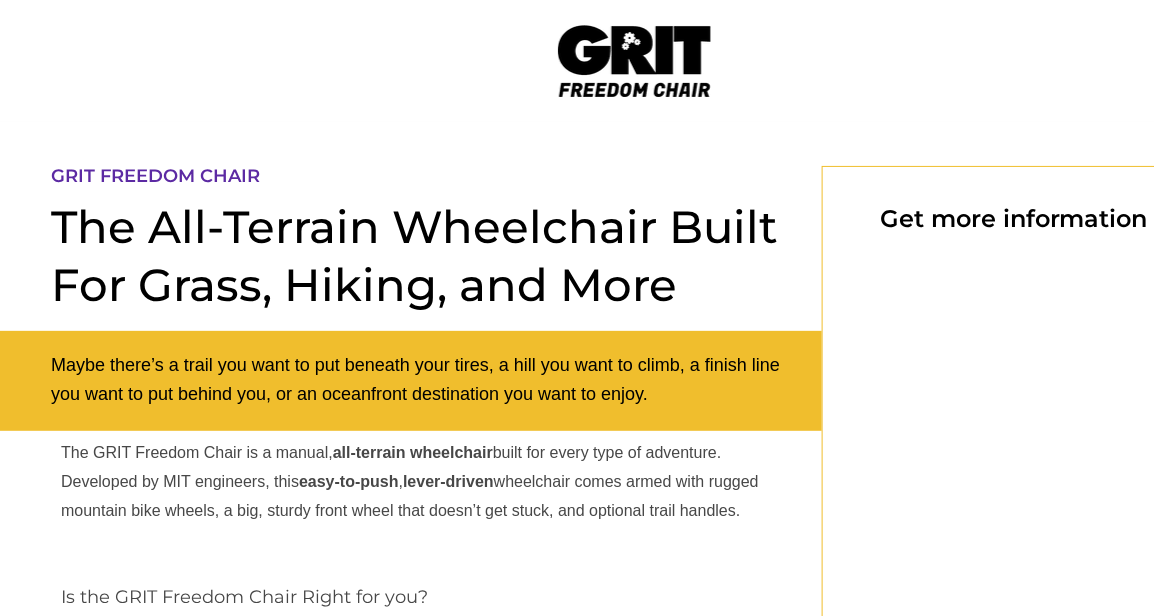 select on "US" 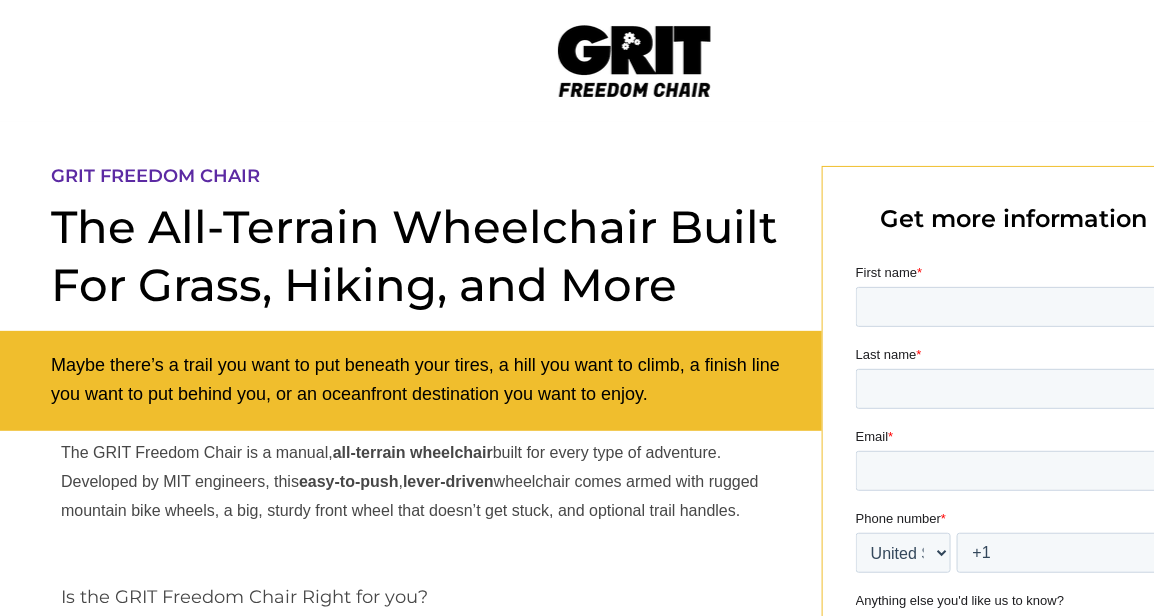 scroll, scrollTop: 0, scrollLeft: 0, axis: both 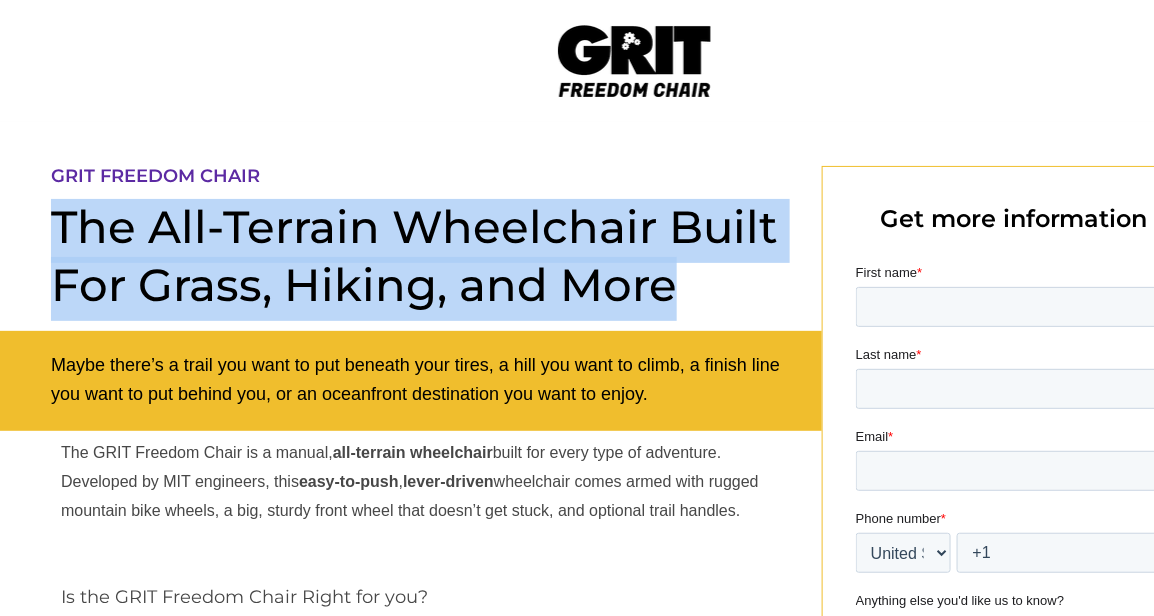 click on "The All-Terrain Wheelchair Built For Grass, Hiking, and More" at bounding box center (423, 263) 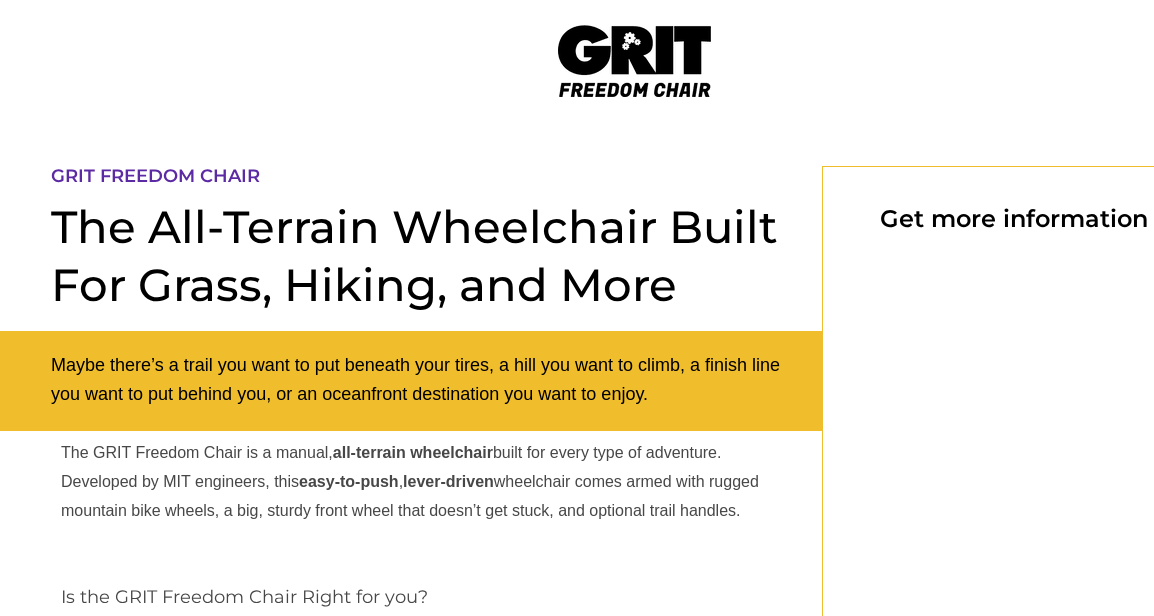 scroll, scrollTop: 0, scrollLeft: 0, axis: both 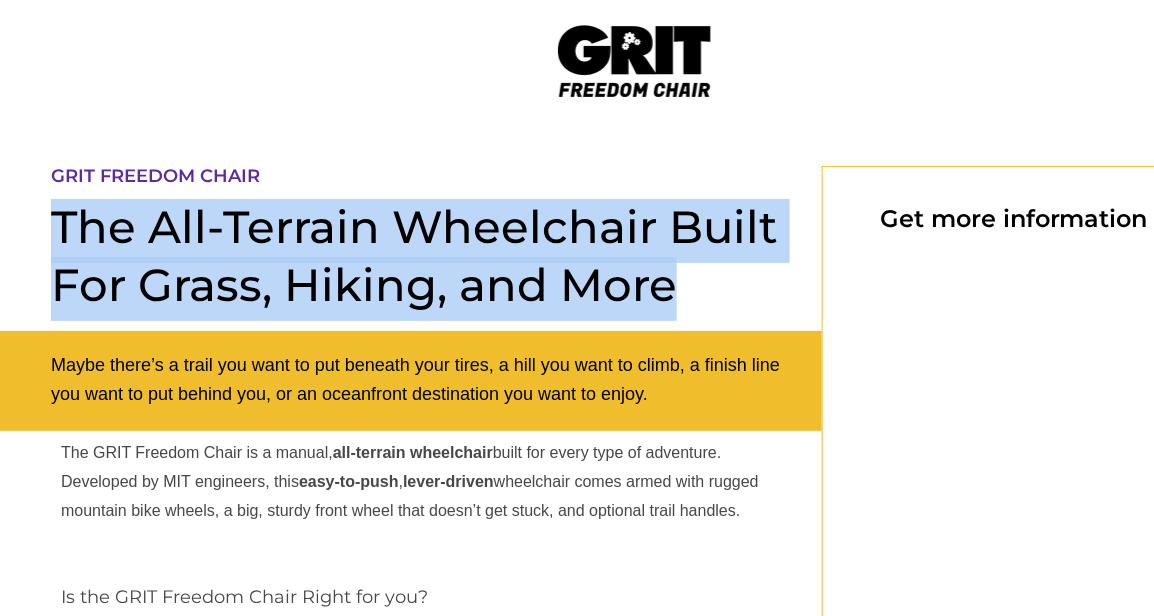 select on "US" 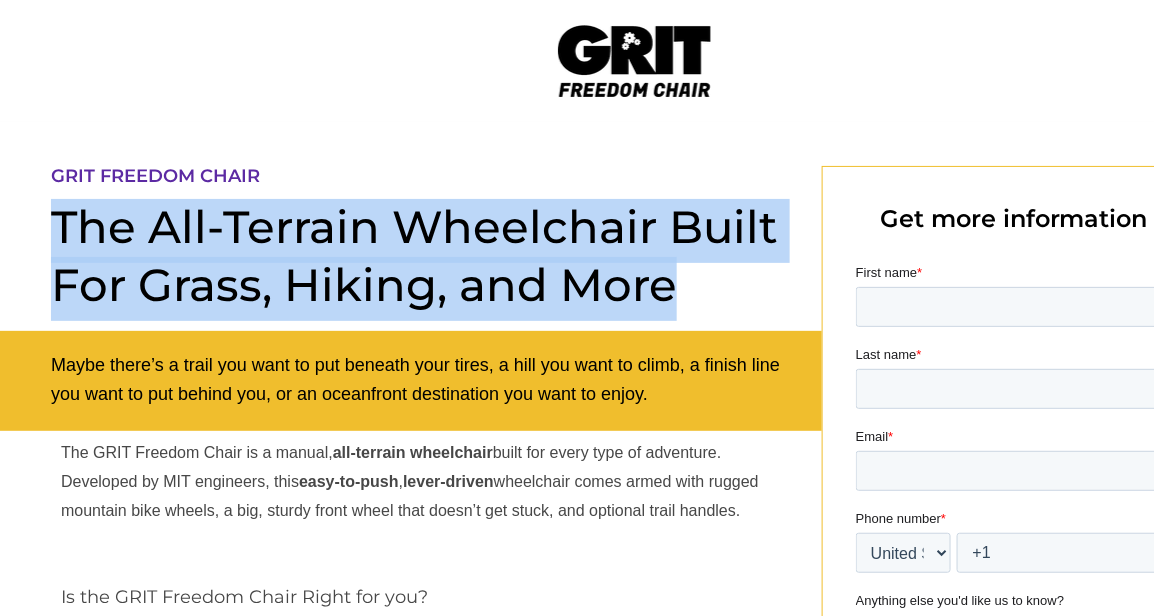 scroll, scrollTop: 0, scrollLeft: 0, axis: both 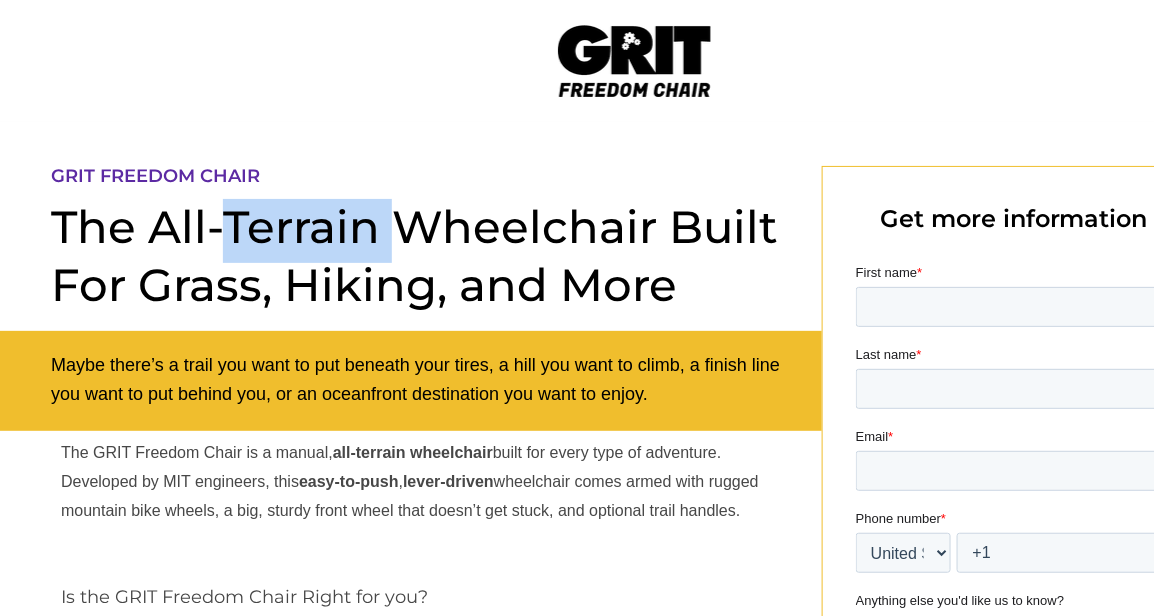 click on "The All-Terrain Wheelchair Built For Grass, Hiking, and More" at bounding box center [414, 255] 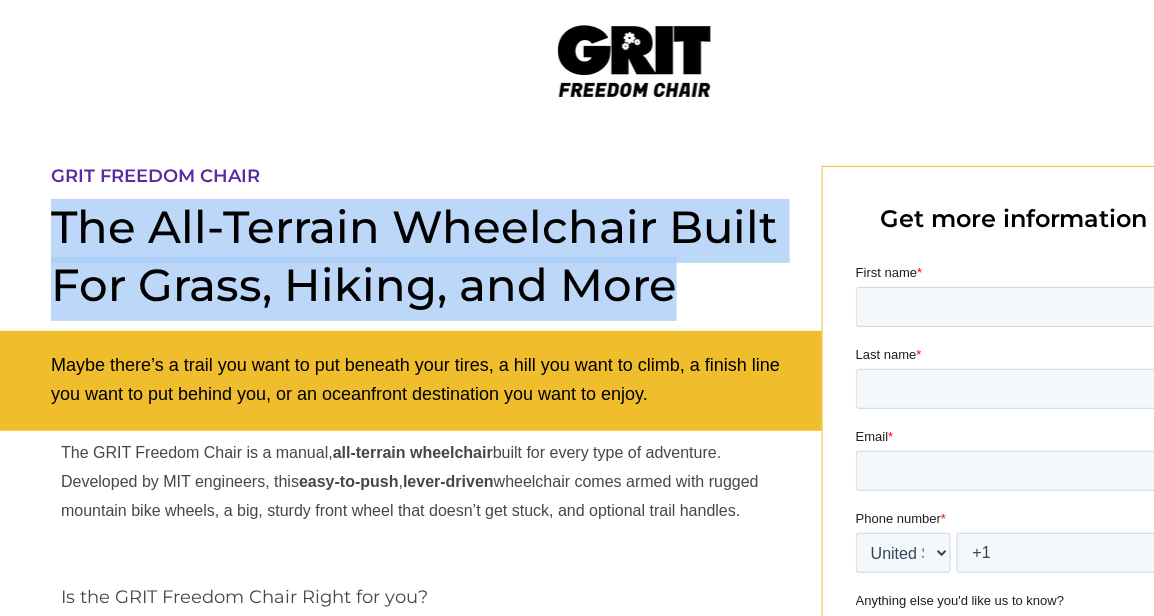 click on "The All-Terrain Wheelchair Built For Grass, Hiking, and More" at bounding box center (414, 255) 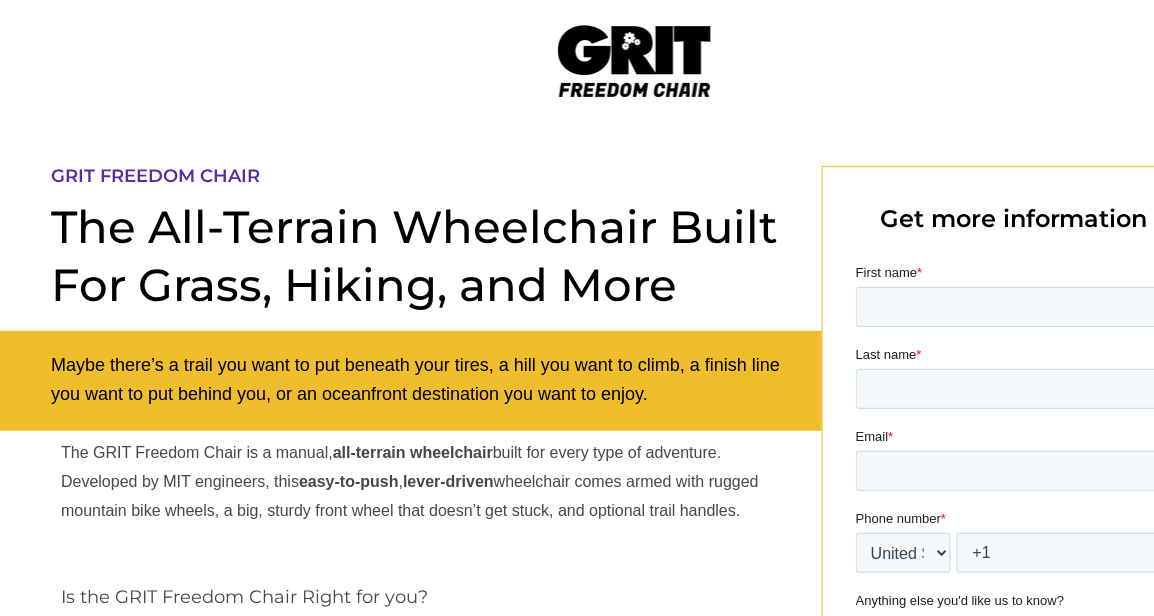 click on "The All-Terrain Wheelchair Built For Grass, Hiking, and More" at bounding box center (414, 255) 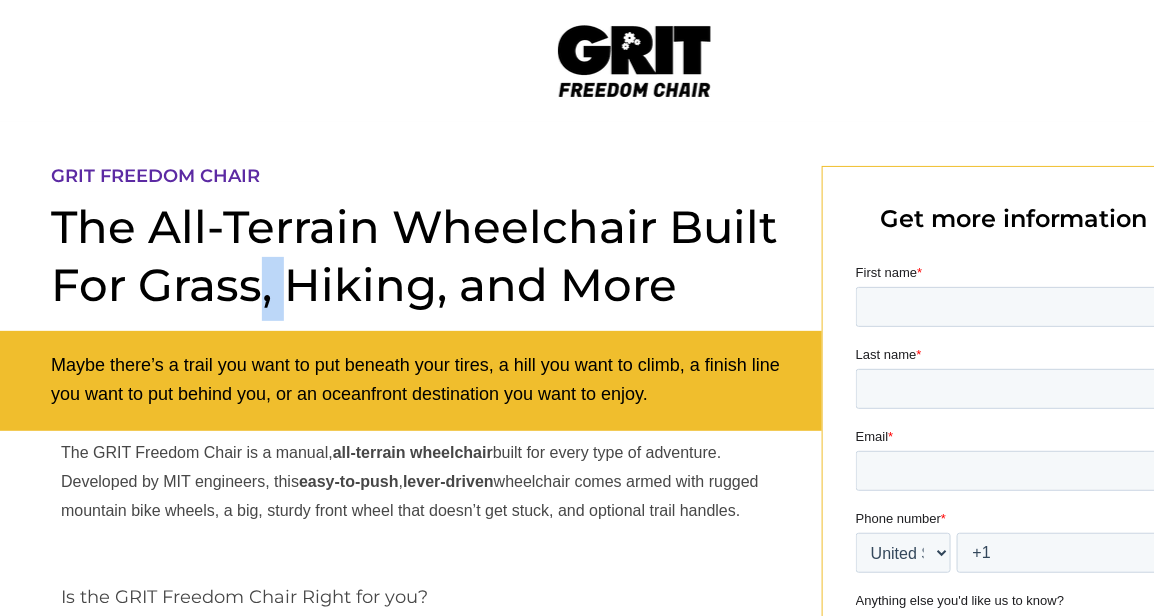 click on "The All-Terrain Wheelchair Built For Grass, Hiking, and More" at bounding box center [414, 255] 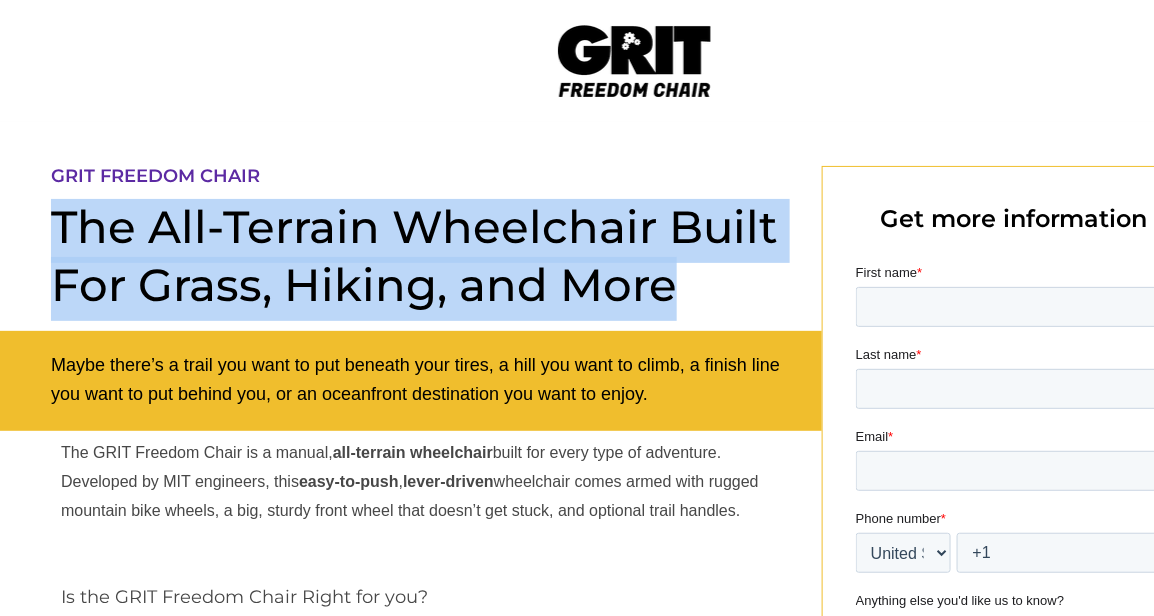 click on "The All-Terrain Wheelchair Built For Grass, Hiking, and More" at bounding box center (414, 255) 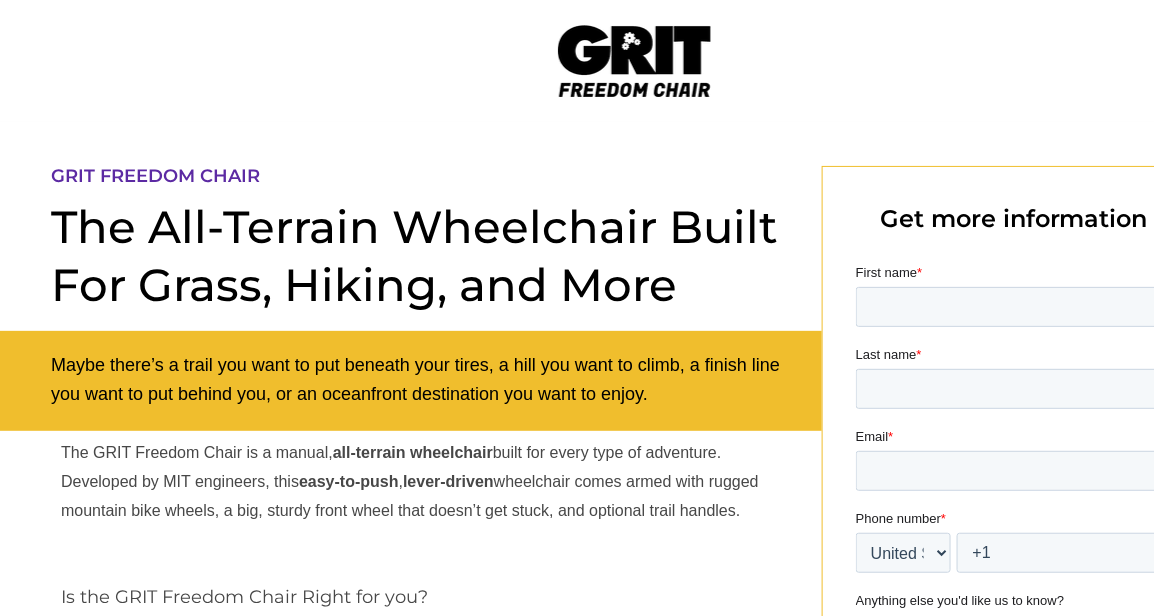 drag, startPoint x: 828, startPoint y: 122, endPoint x: 837, endPoint y: 115, distance: 11.401754 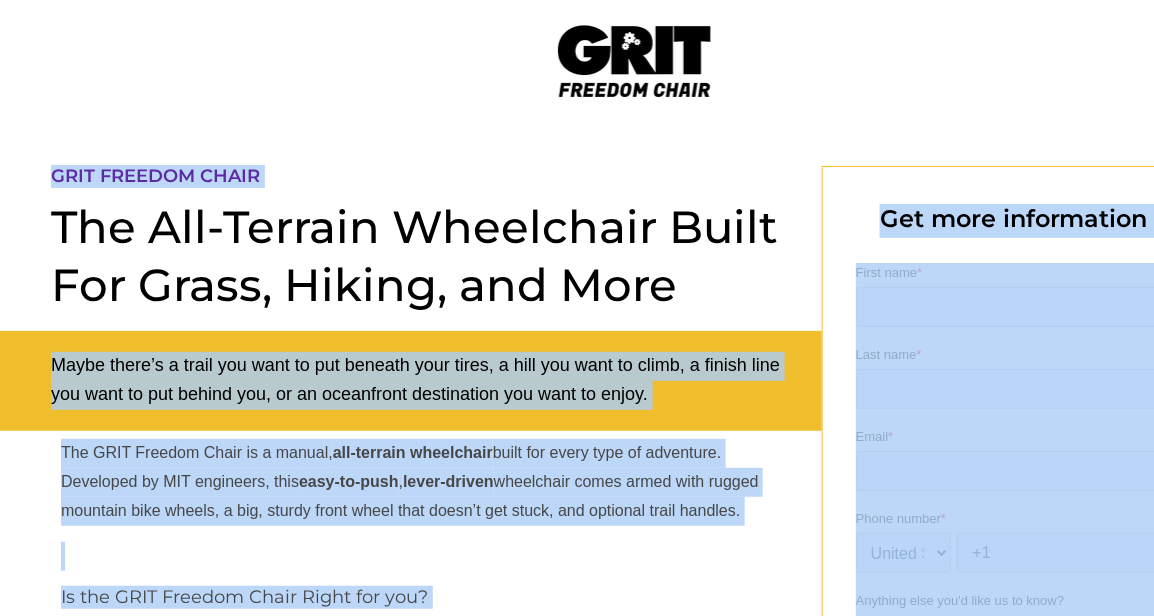 drag, startPoint x: 799, startPoint y: 213, endPoint x: 843, endPoint y: 299, distance: 96.60228 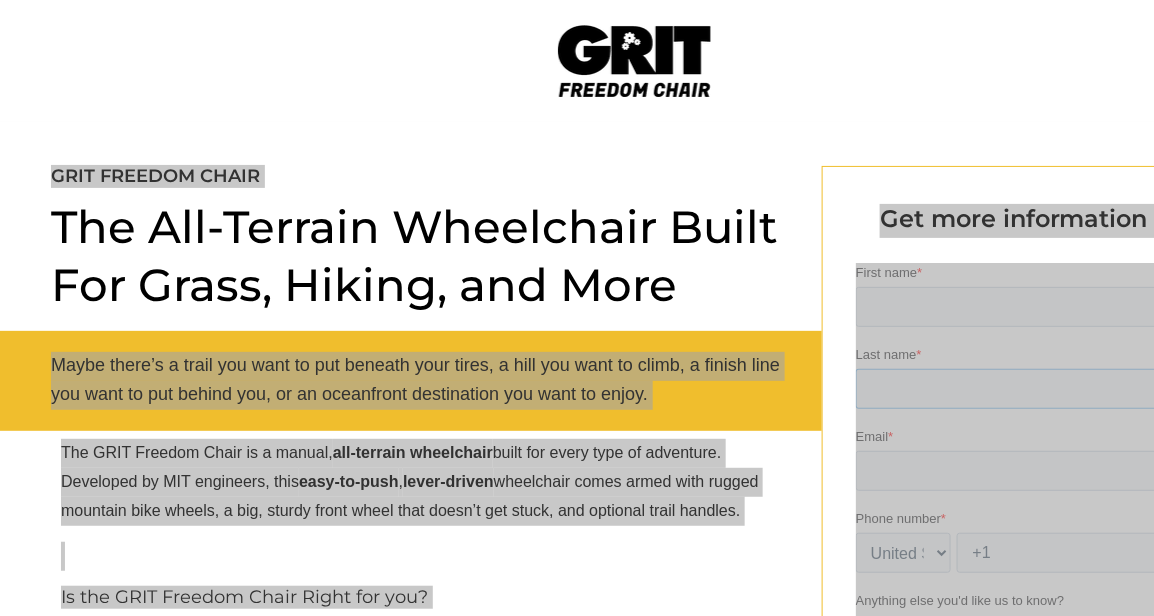 drag, startPoint x: 911, startPoint y: 394, endPoint x: 903, endPoint y: 428, distance: 34.928497 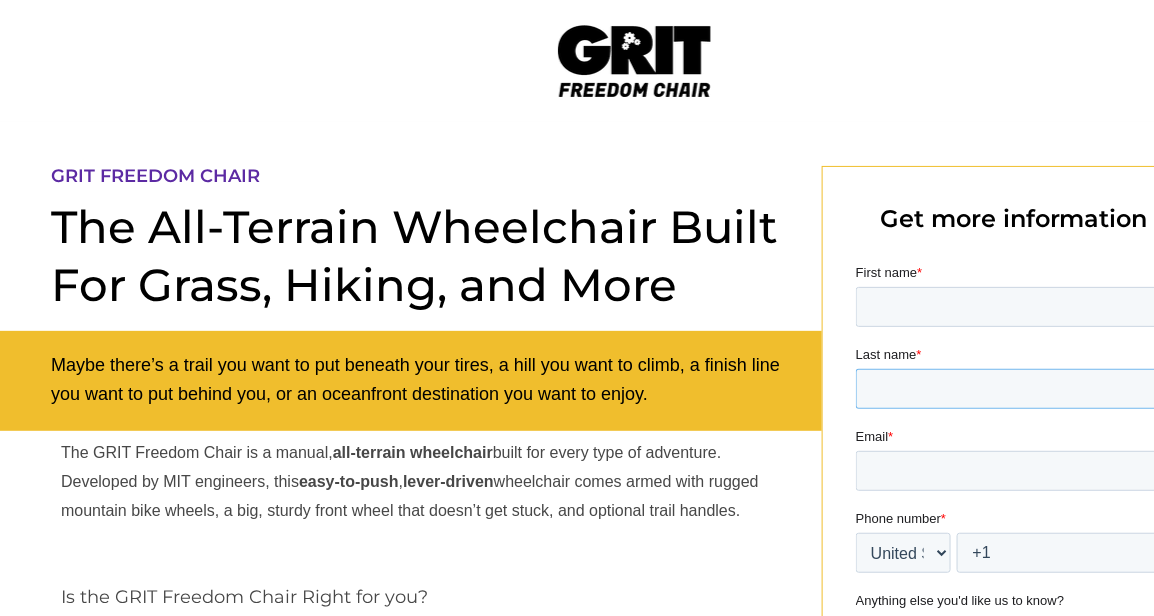 drag, startPoint x: 880, startPoint y: 403, endPoint x: 892, endPoint y: 605, distance: 202.35612 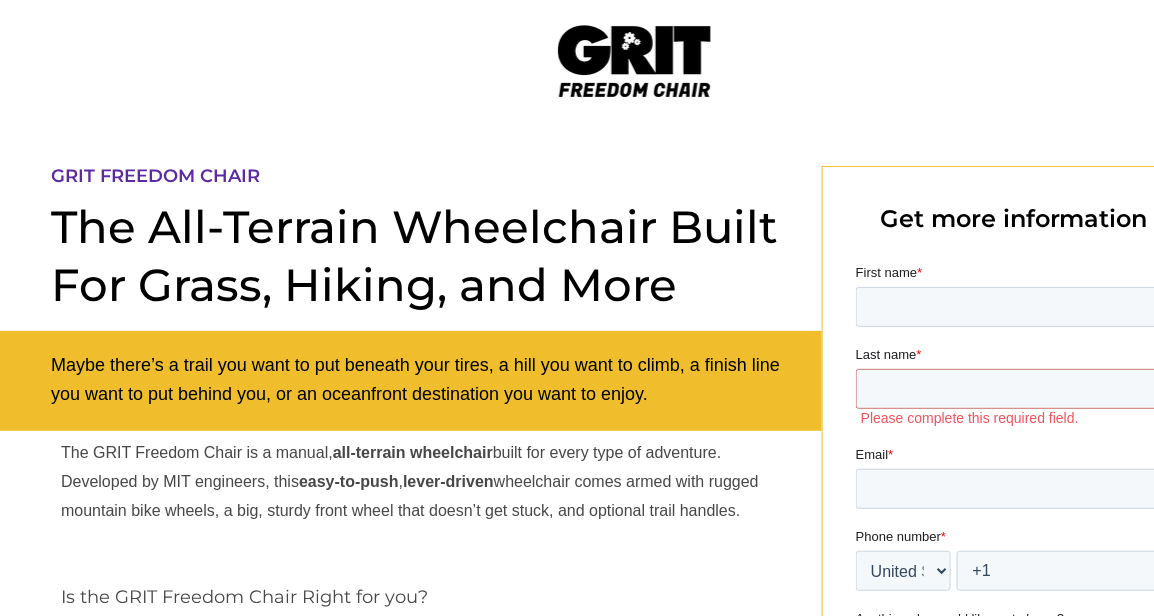 click on "Phone number * * Afghanistan (‫افغانستان‬‎) Albania (Shqipëri) Algeria (‫الجزائر‬‎) American Samoa Andorra Angola Anguilla Antigua and Barbuda Argentina Armenia (Հայաստան) Aruba Australia Austria (Österreich) Azerbaijan (Azərbaycan) Bahamas Bahrain (‫البحرين‬‎) Bangladesh (বাংলাদেশ) Barbados Belarus (Беларусь) Belgium (België) Belize Benin (Bénin) Bermuda Bhutan (འབྲུག) Bolivia Bosnia and Herzegovina (Босна и Херцеговина) Botswana Brazil (Brasil) British Indian Ocean Territory British Virgin Islands Brunei Bulgaria (България) Burkina Faso Burundi (Uburundi) Cambodia (កម្ពុជា) Cameroon (Cameroun) Canada Cape Verde (Kabu Verdi) Caribbean Netherlands Cayman Islands Central African Republic (République centrafricaine) Chad (Tchad) Chile China (中国) Colombia Comoros (‫جزر القمر‬‎) Congo (DRC) (Jamhuri ya Kidemokrasia ya Kongo) Congo (Republic) (Congo-Brazzaville) Cuba +1" at bounding box center (1012, 558) 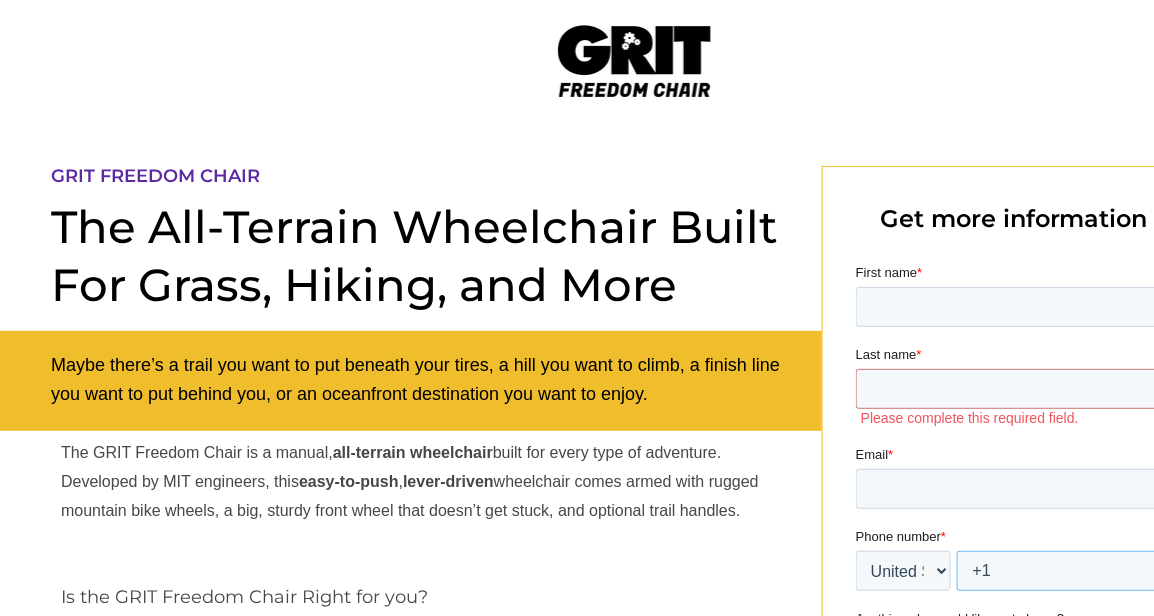 drag, startPoint x: 1093, startPoint y: 553, endPoint x: 1169, endPoint y: 625, distance: 104.69002 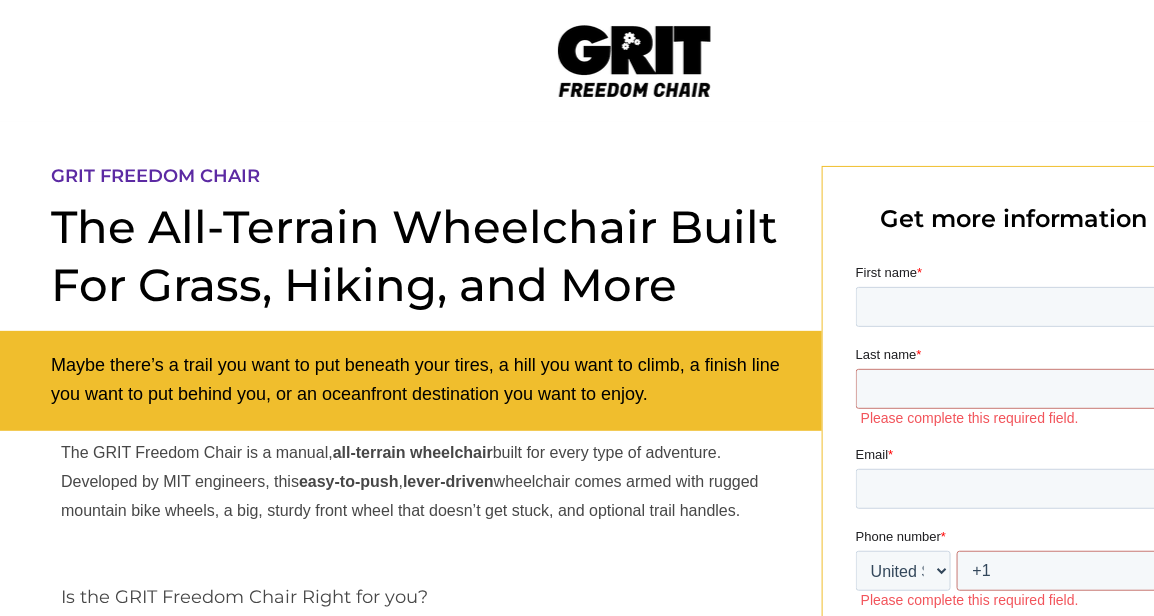 drag, startPoint x: 1170, startPoint y: 614, endPoint x: 1167, endPoint y: 570, distance: 44.102154 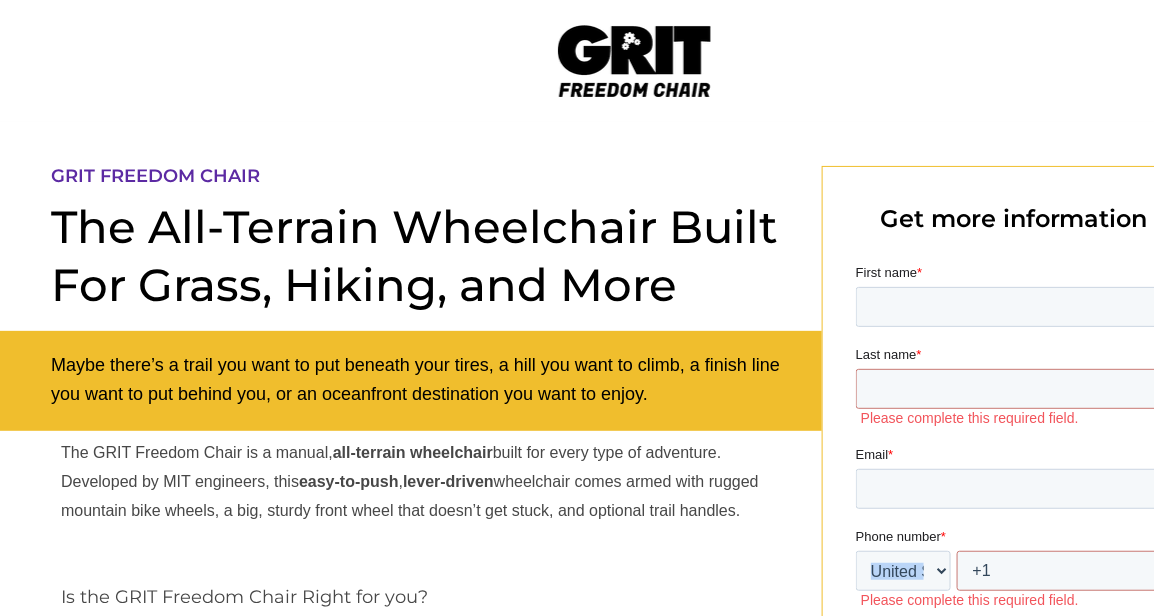 scroll, scrollTop: 0, scrollLeft: 116, axis: horizontal 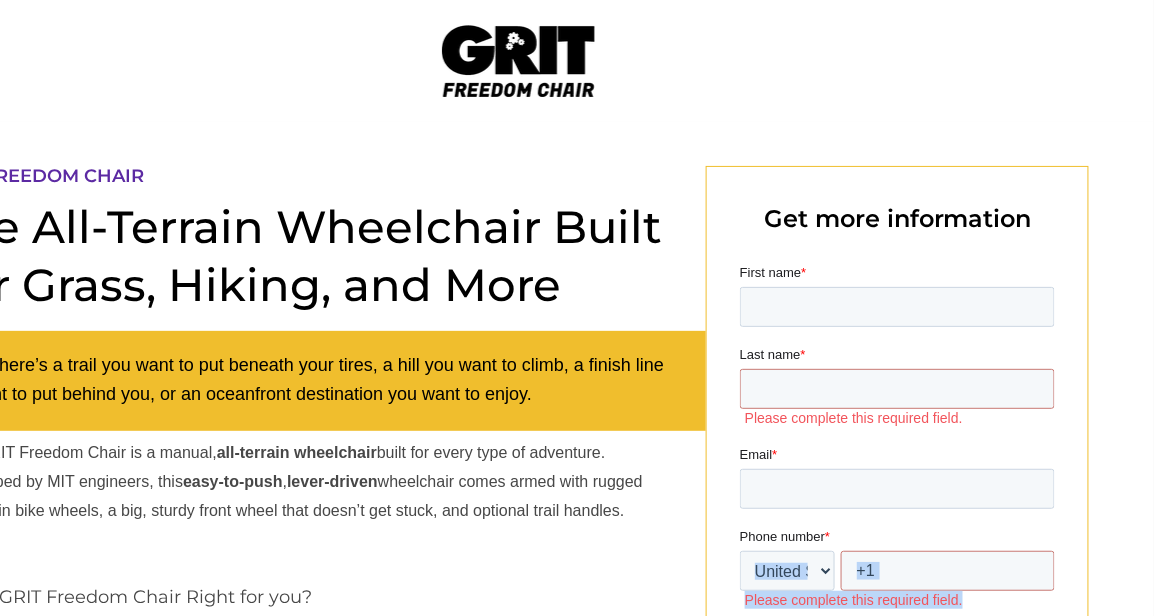 drag, startPoint x: 1011, startPoint y: 548, endPoint x: 1169, endPoint y: 625, distance: 175.76405 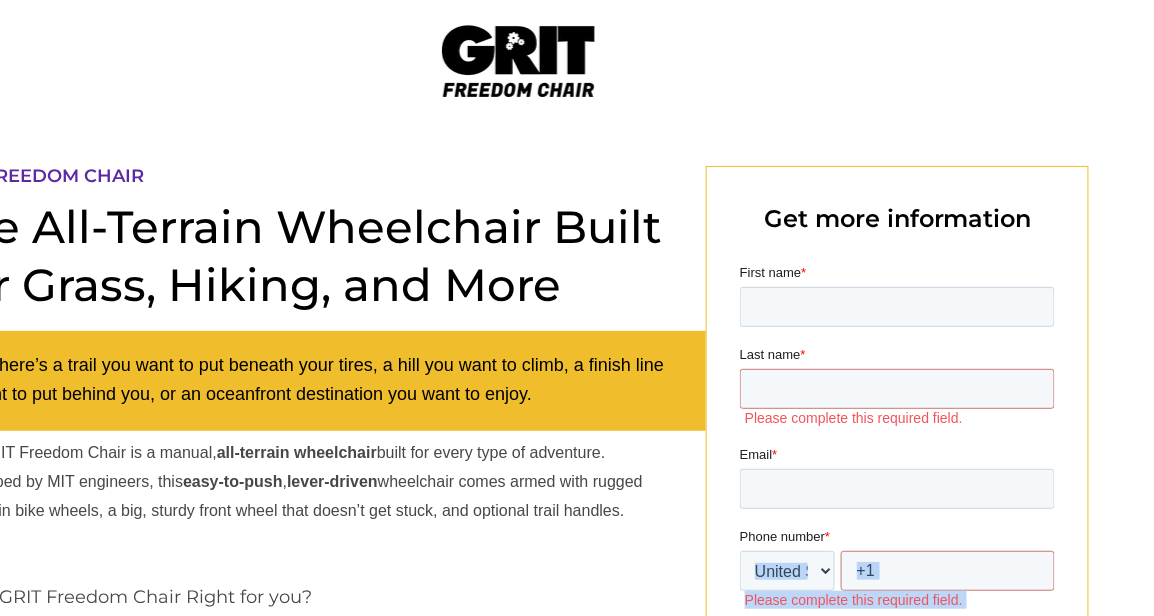 scroll, scrollTop: 2, scrollLeft: 116, axis: both 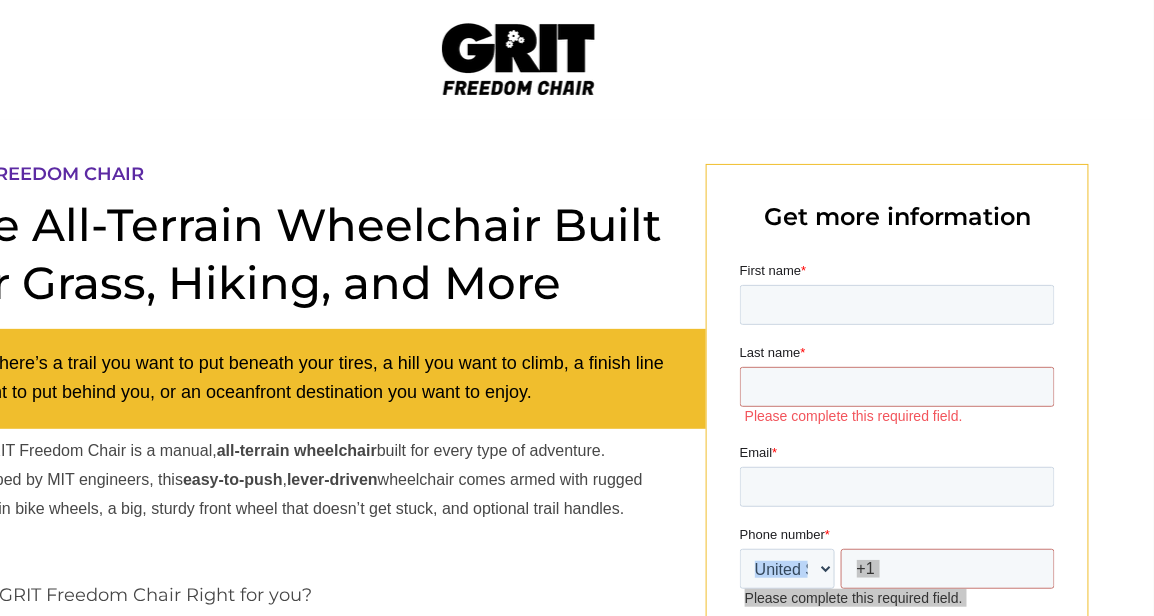 drag, startPoint x: 1105, startPoint y: 553, endPoint x: 1093, endPoint y: 497, distance: 57.271286 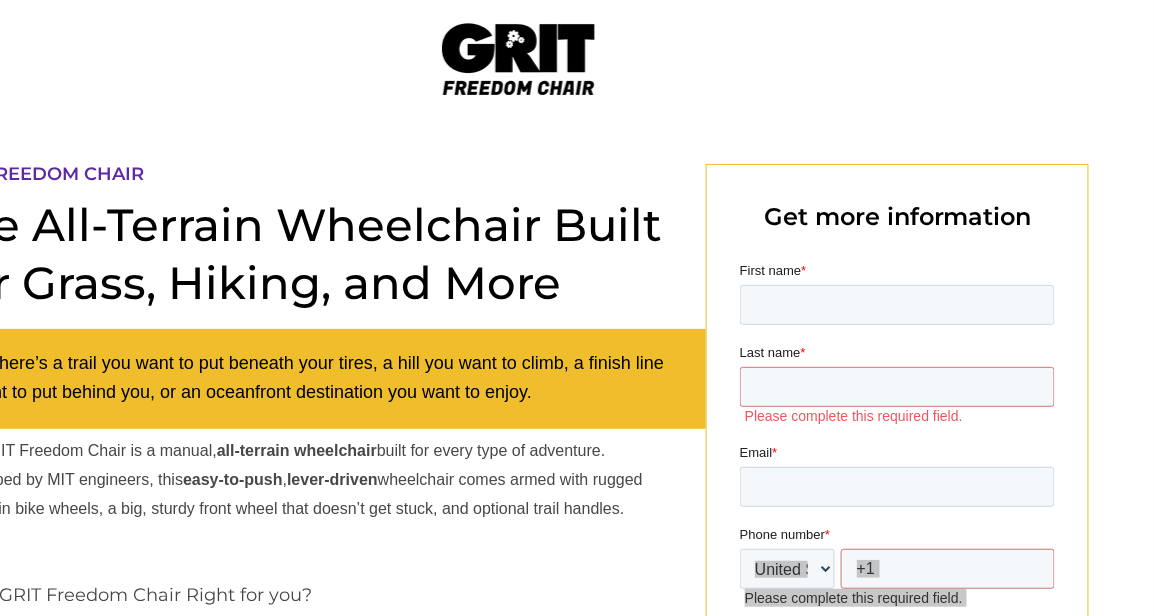 click at bounding box center (519, 509) 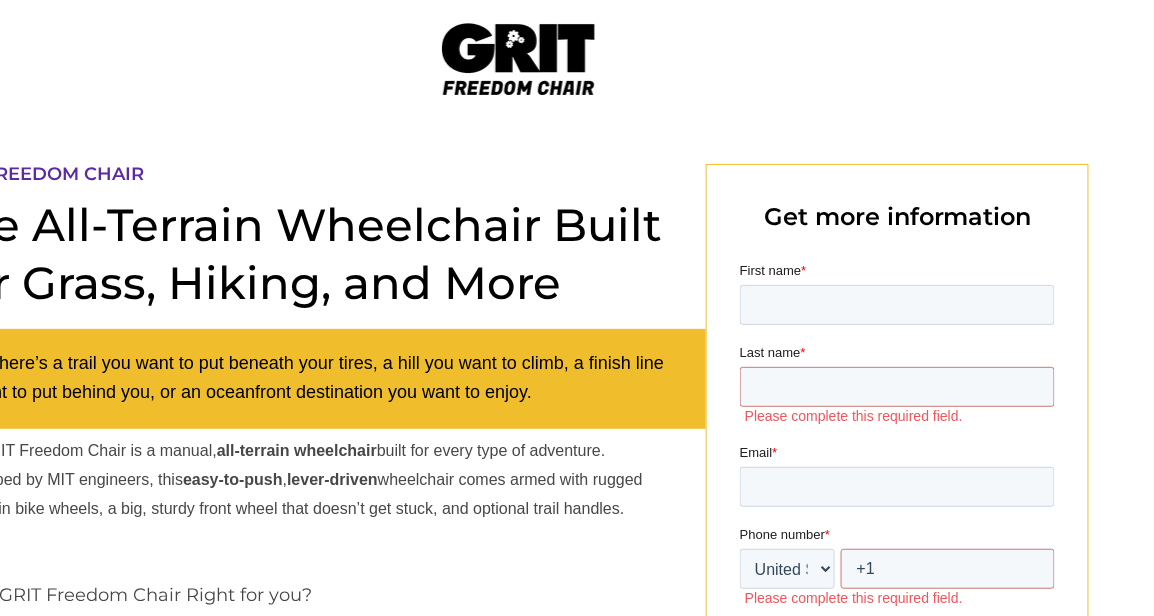 click on "First name * Last name * Please complete this required field. Email * Phone number * * Afghanistan (‫افغانستان‬‎) Albania (Shqipëri) Algeria (‫الجزائر‬‎) American Samoa Andorra Angola Anguilla Antigua and Barbuda Argentina Armenia (Հայաստան) Aruba Australia Austria (Österreich) Azerbaijan (Azərbaycan) Bahamas Bahrain (‫البحرين‬‎) Bangladesh (বাংলাদেশ) Barbados Belarus (Беларусь) Belgium (België) Belize Benin (Bénin) Bermuda Bhutan (འབྲུག) Bolivia Bosnia and Herzegovina (Босна и Херцеговина) Botswana Brazil (Brasil) British Indian Ocean Territory British Virgin Islands Brunei Bulgaria (България) Burkina Faso Burundi (Uburundi) Cambodia (កម្ពុជា) Cameroon (Cameroun) Canada Cape Verde (Kabu Verdi) Caribbean Netherlands Cayman Islands Central African Republic (République centrafricaine) Chad (Tchad) Chile China (中国) Colombia Comoros (‫جزر القمر‬‎) Cook Islands Cuba Fiji" at bounding box center (896, 547) 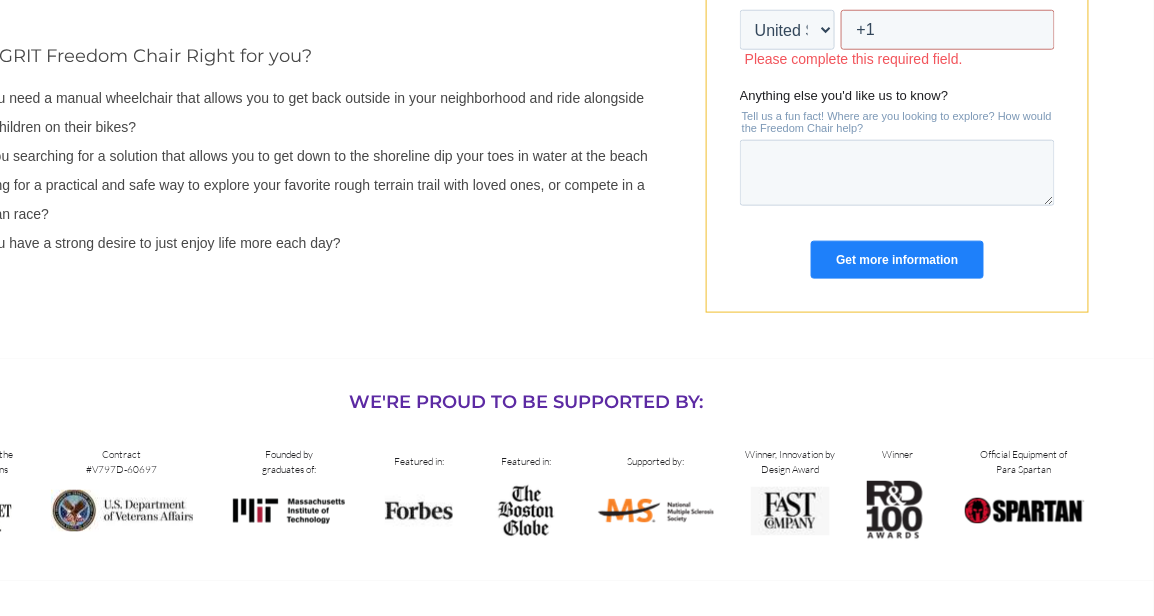 click at bounding box center [519, 470] 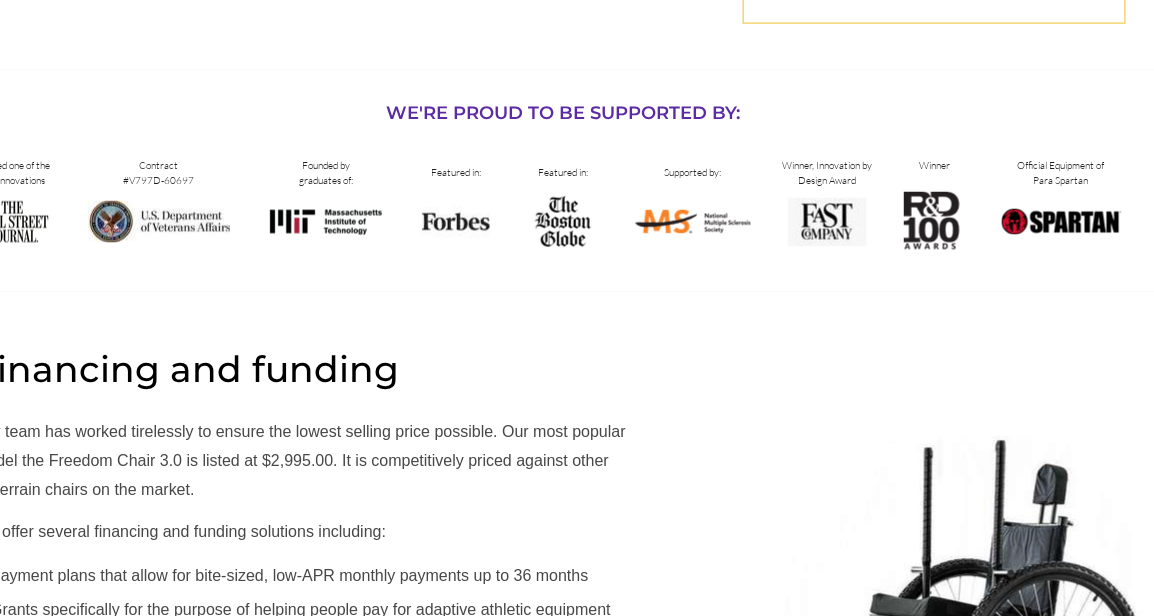 drag, startPoint x: 880, startPoint y: 311, endPoint x: 869, endPoint y: 312, distance: 11.045361 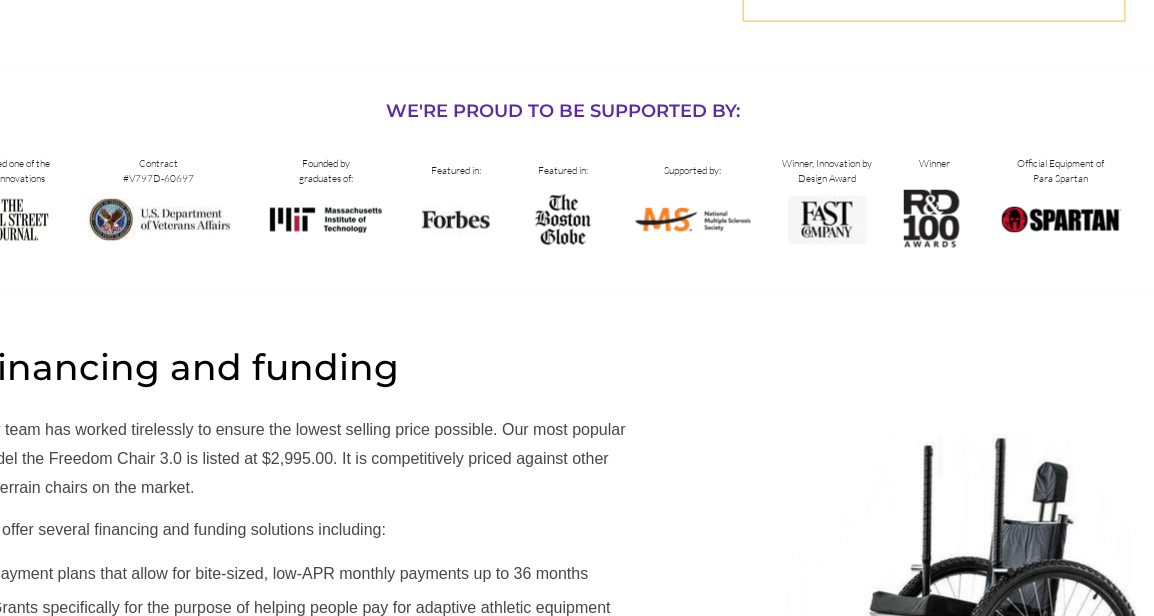 click at bounding box center [556, 620] 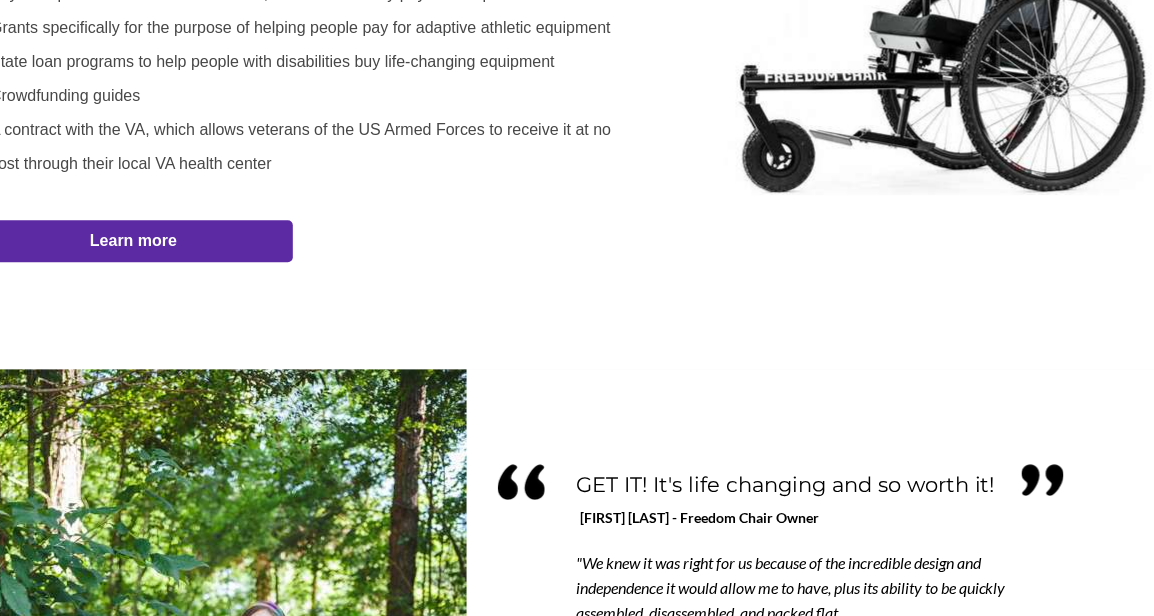 click at bounding box center (556, 39) 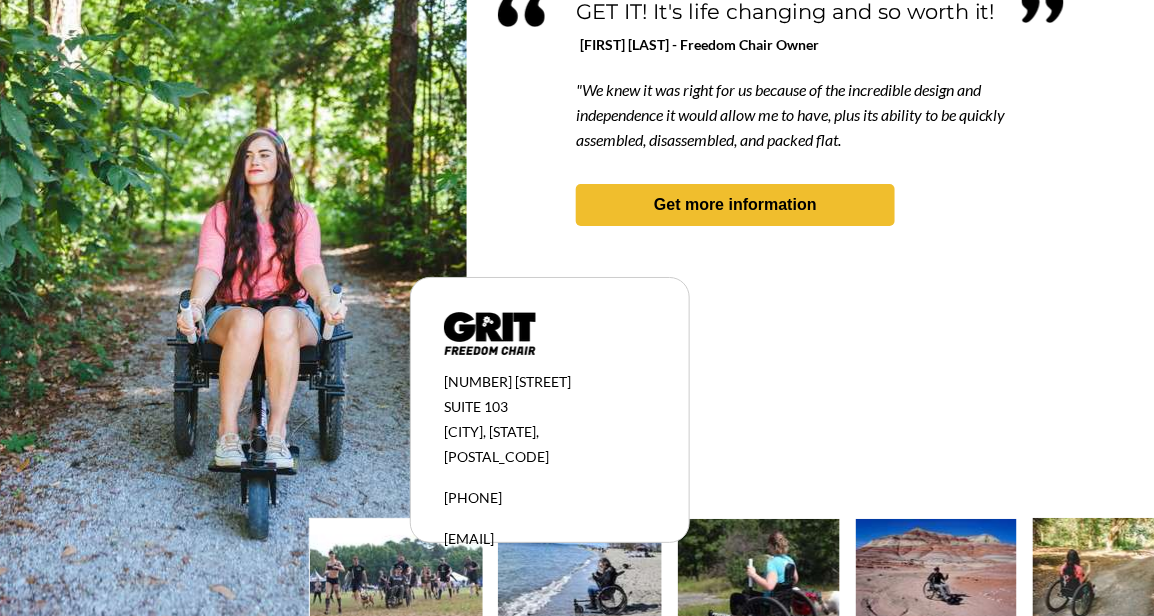 scroll, scrollTop: 1983, scrollLeft: 79, axis: both 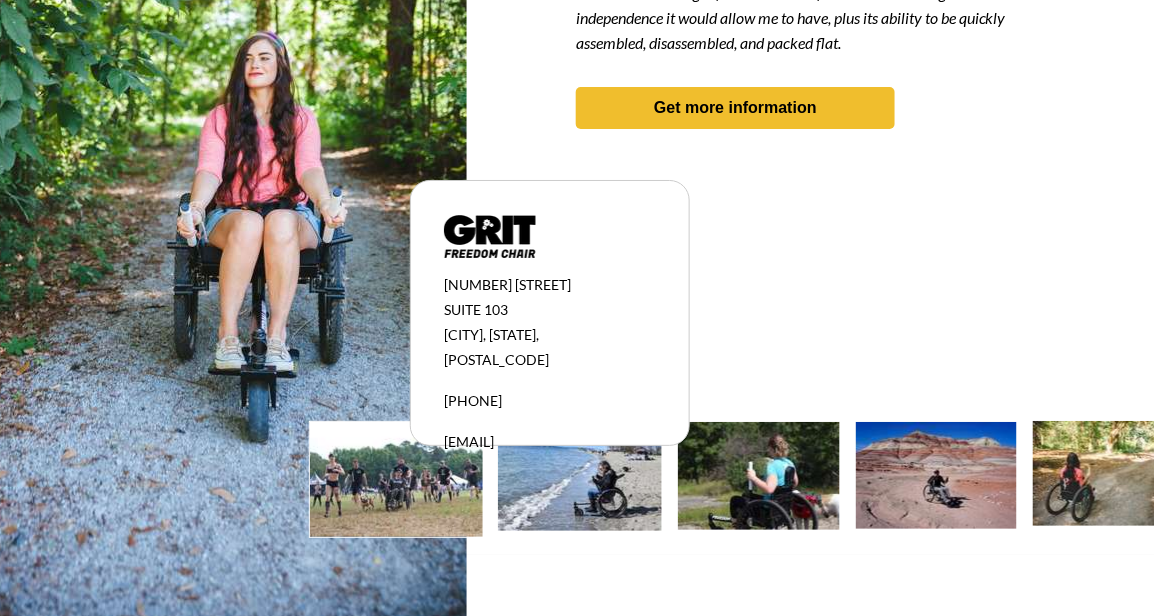 click at bounding box center (759, 476) 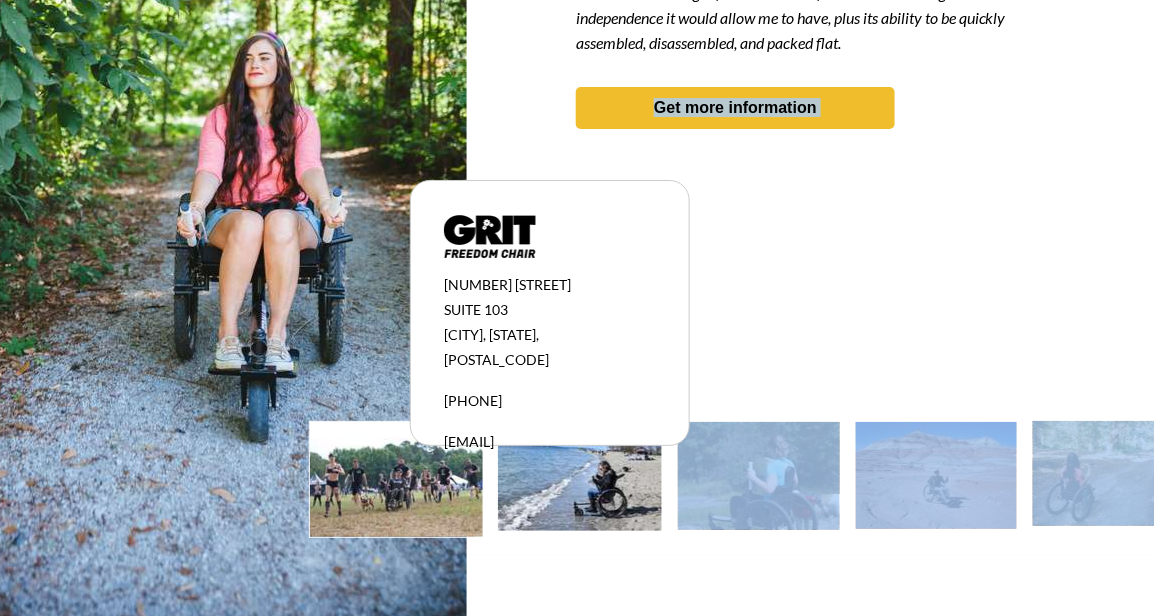 drag, startPoint x: 728, startPoint y: 450, endPoint x: 729, endPoint y: 488, distance: 38.013157 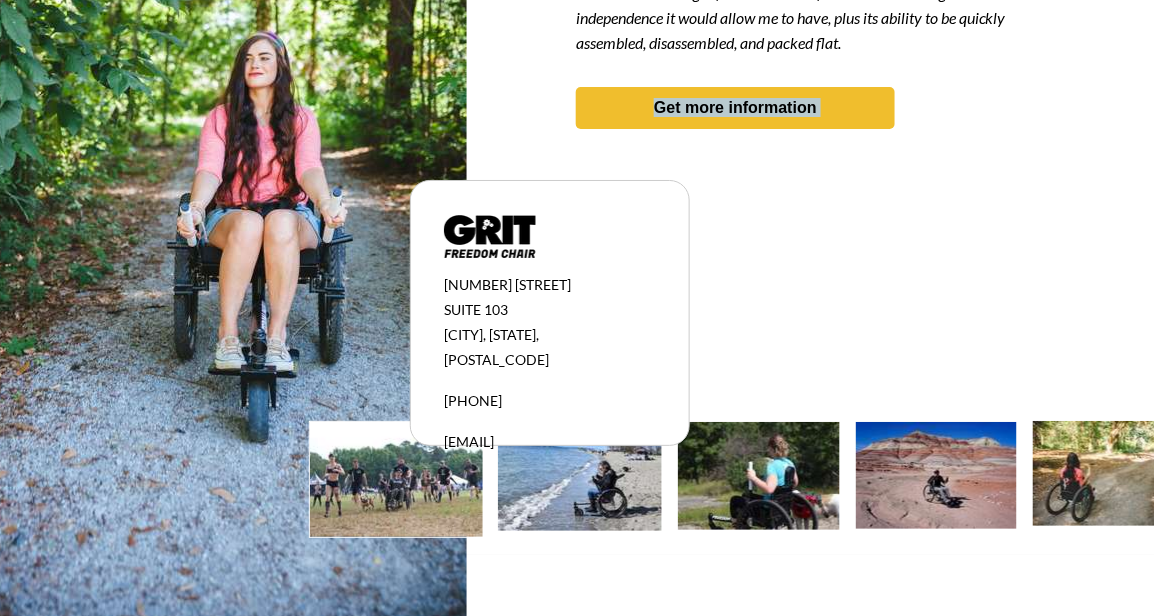 click at bounding box center [759, 476] 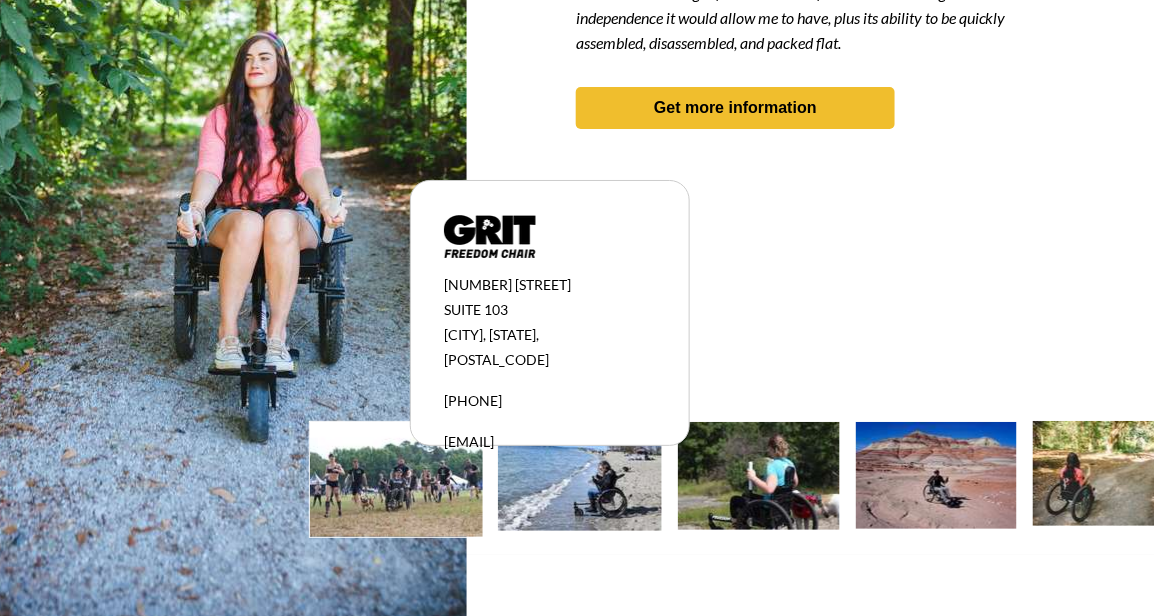 click at bounding box center [556, 177] 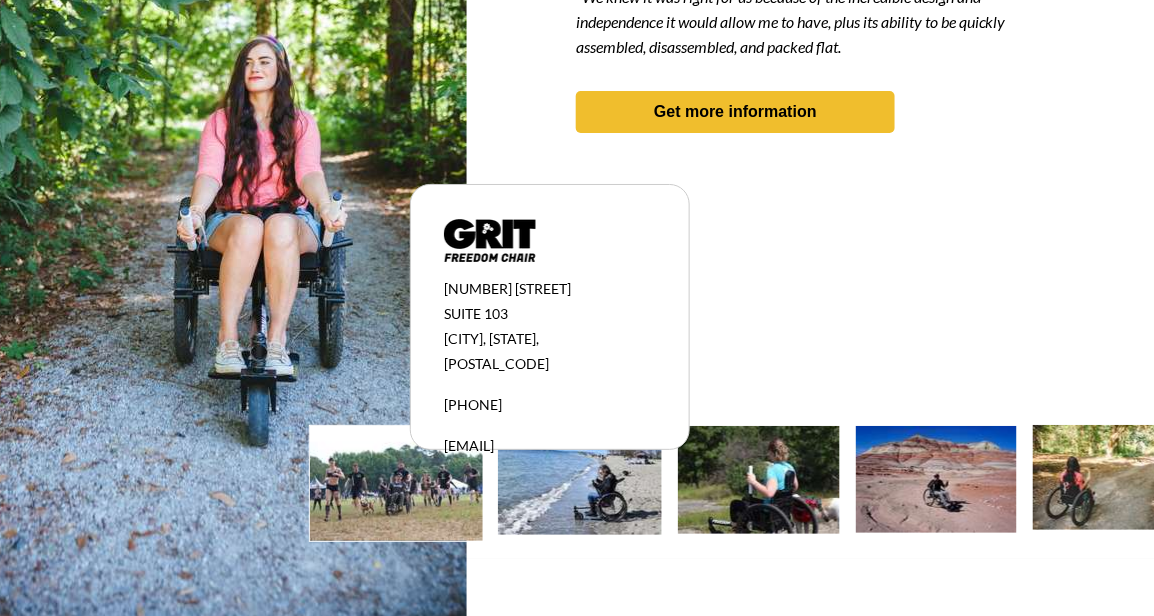 scroll, scrollTop: 1983, scrollLeft: 79, axis: both 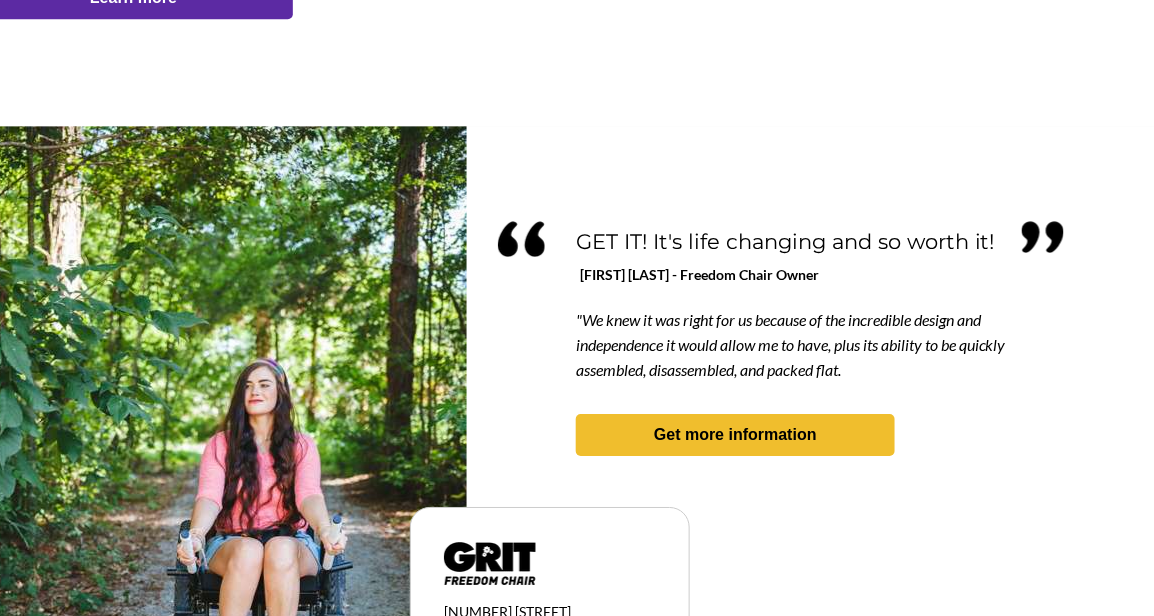 drag, startPoint x: 811, startPoint y: 186, endPoint x: 751, endPoint y: 188, distance: 60.033325 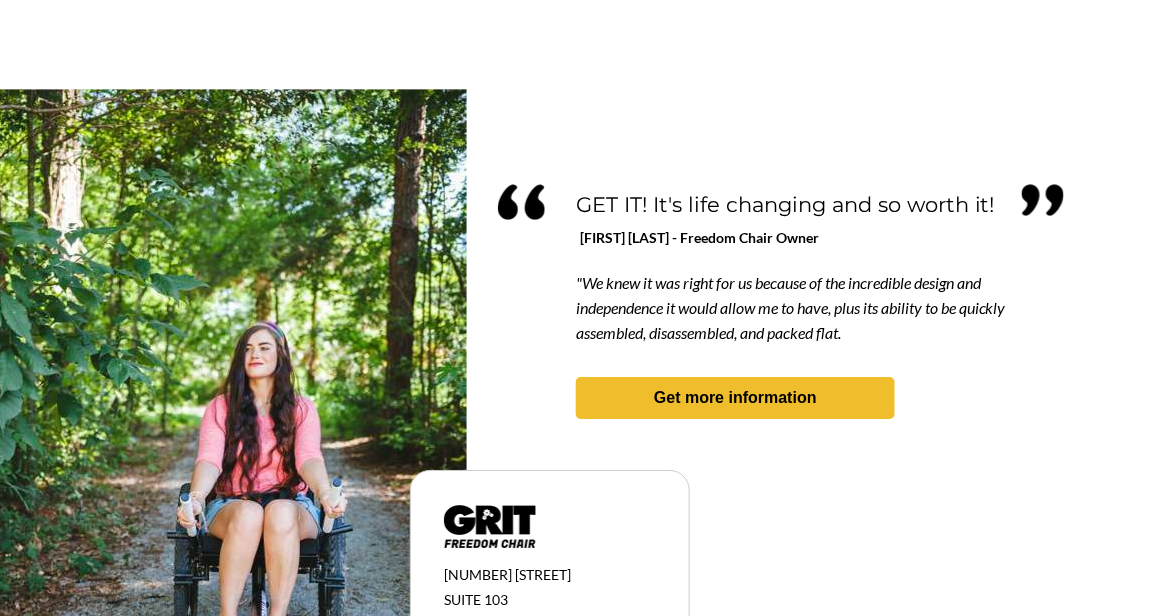 scroll, scrollTop: 1693, scrollLeft: 79, axis: both 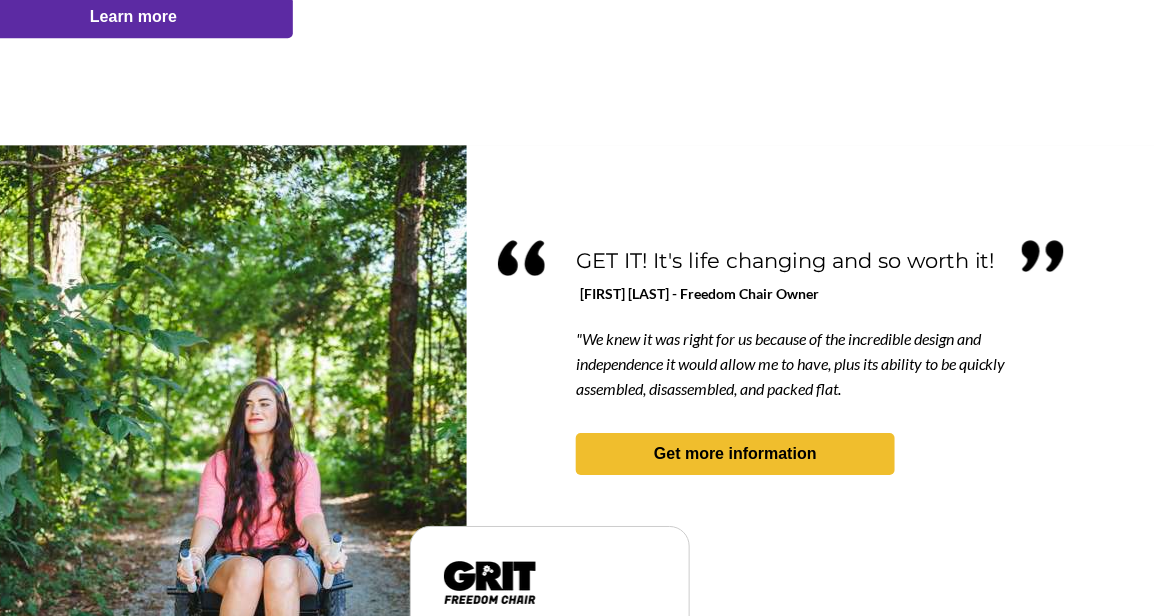 click at bounding box center [556, -185] 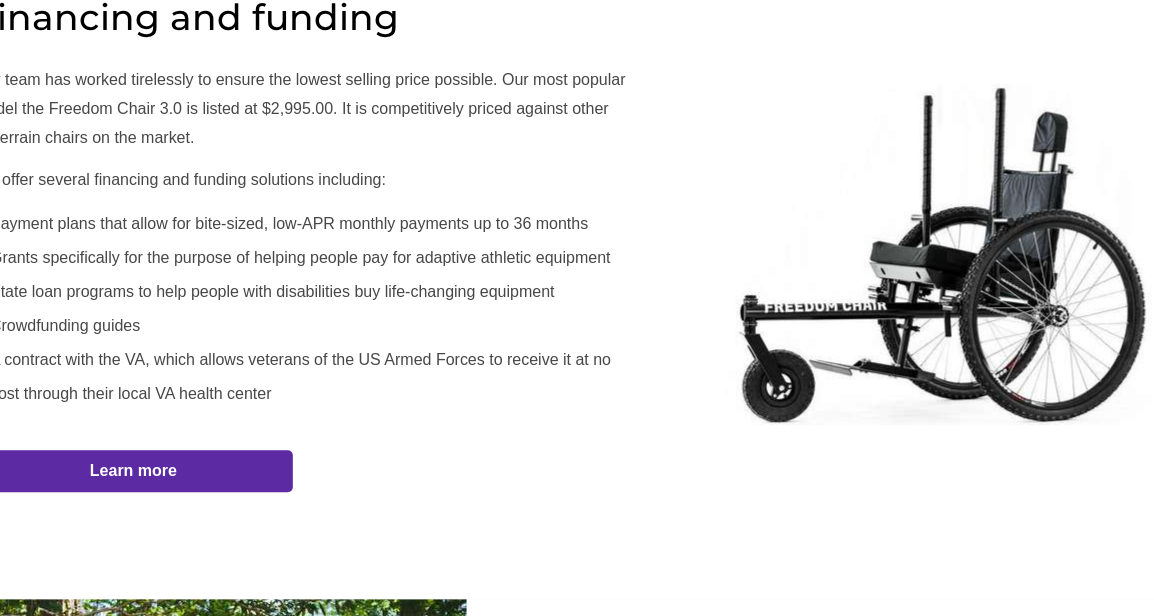 click at bounding box center (927, 254) 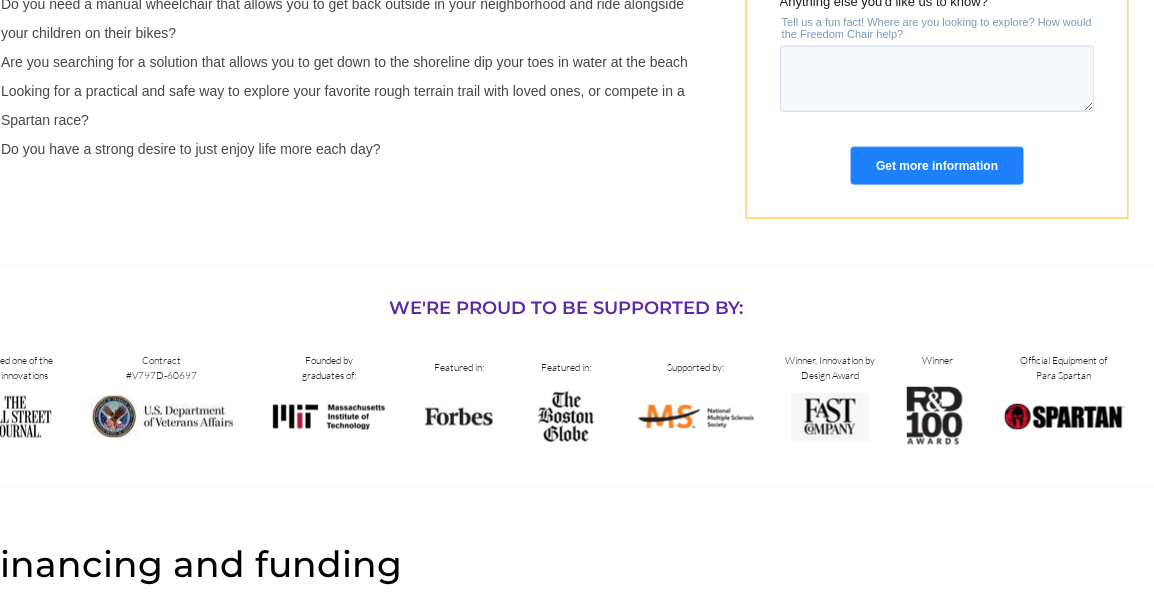 click at bounding box center [559, -124] 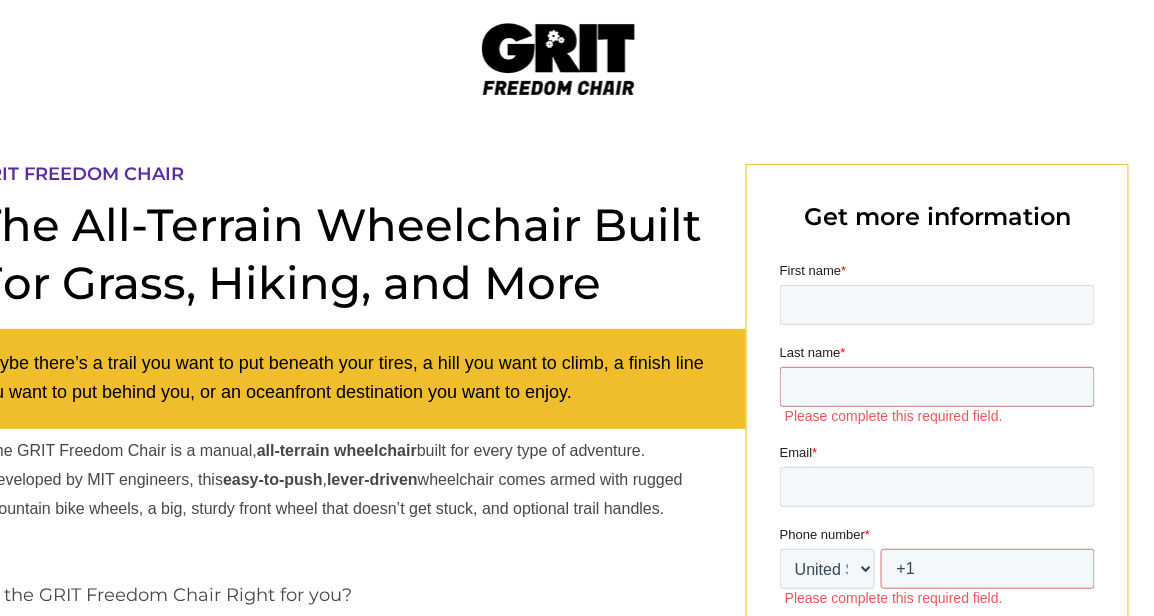 scroll, scrollTop: 0, scrollLeft: 76, axis: horizontal 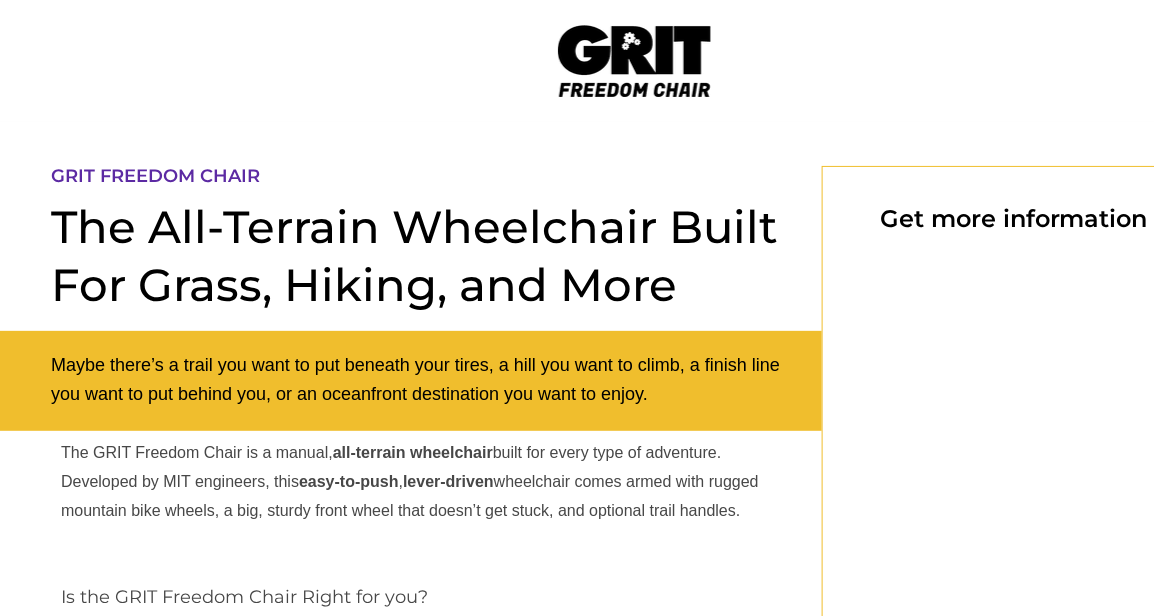 select on "US" 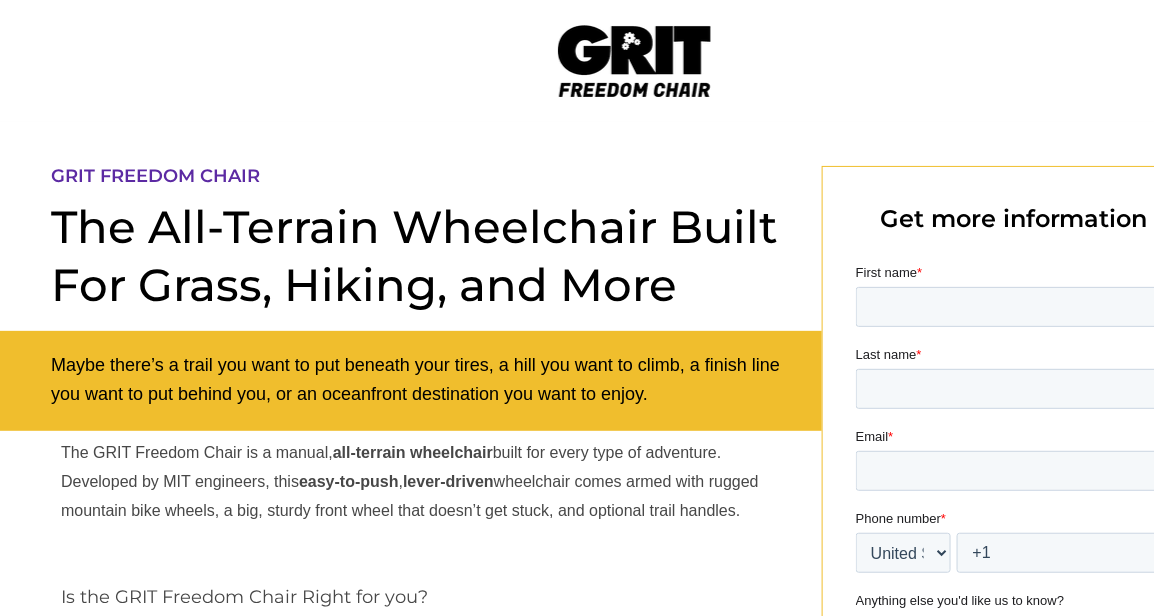 scroll, scrollTop: 0, scrollLeft: 0, axis: both 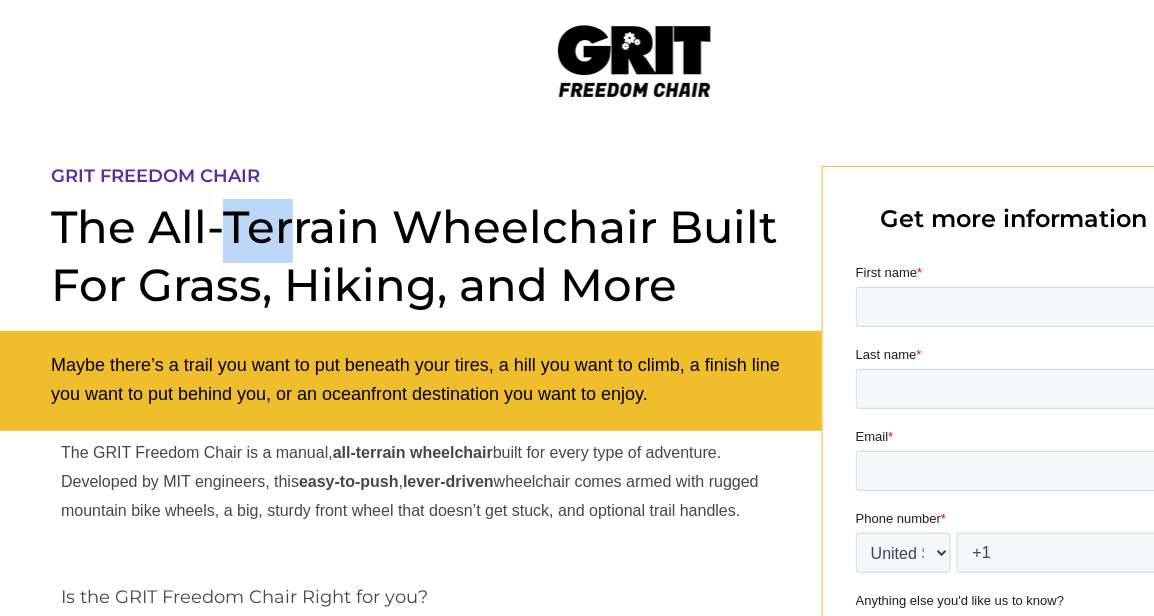 click on "The All-Terrain Wheelchair Built For Grass, Hiking, and More" at bounding box center (414, 255) 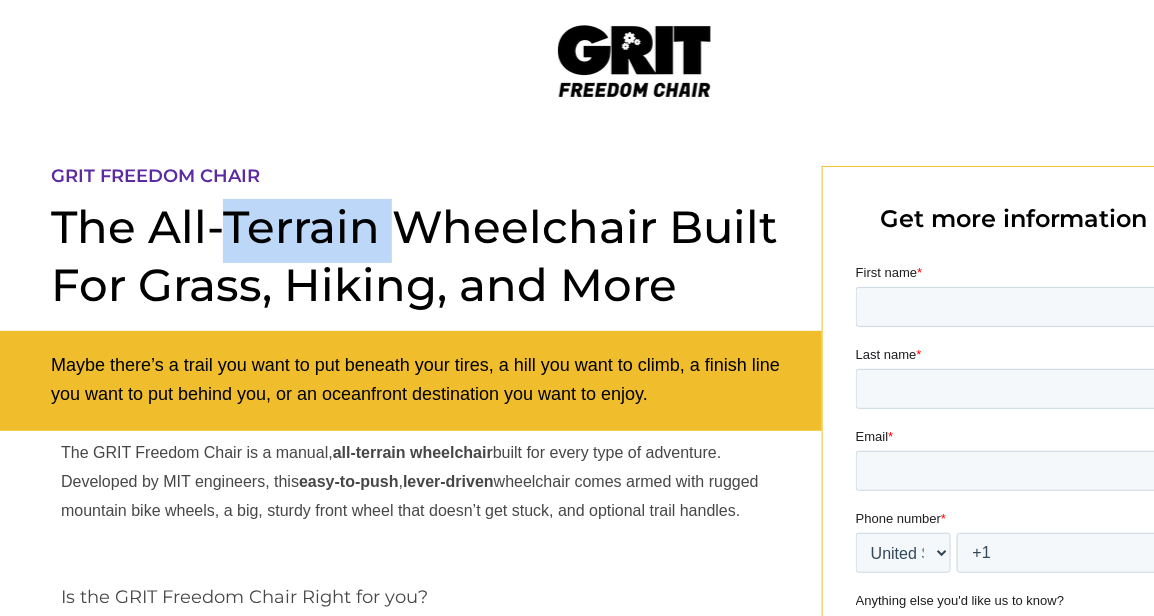 click on "The All-Terrain Wheelchair Built For Grass, Hiking, and More" at bounding box center [414, 255] 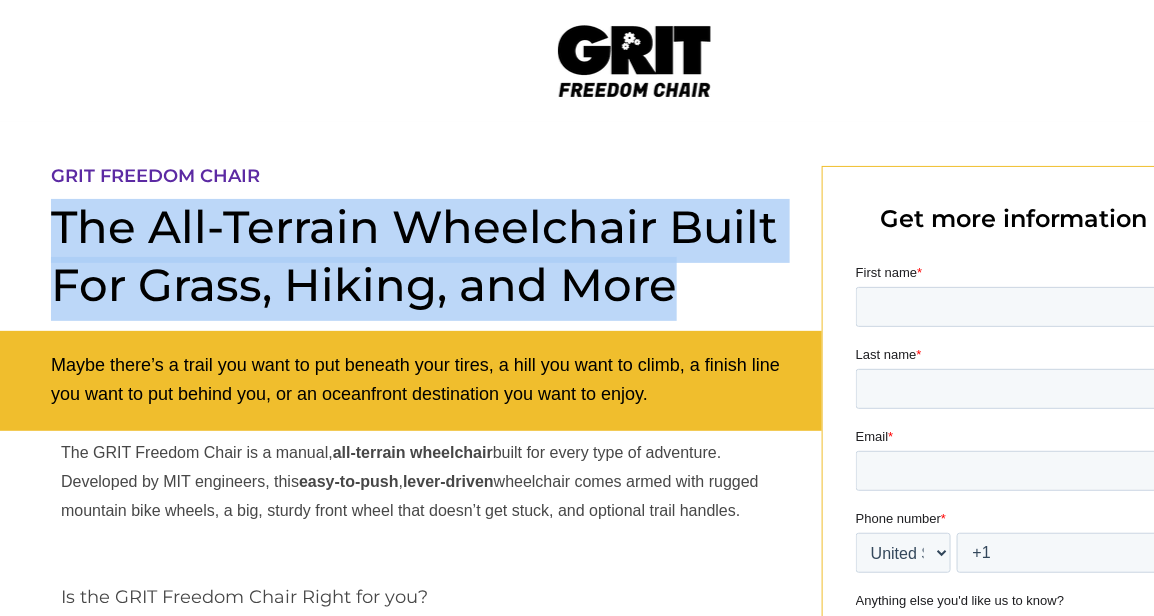 click on "The All-Terrain Wheelchair Built For Grass, Hiking, and More" at bounding box center [414, 255] 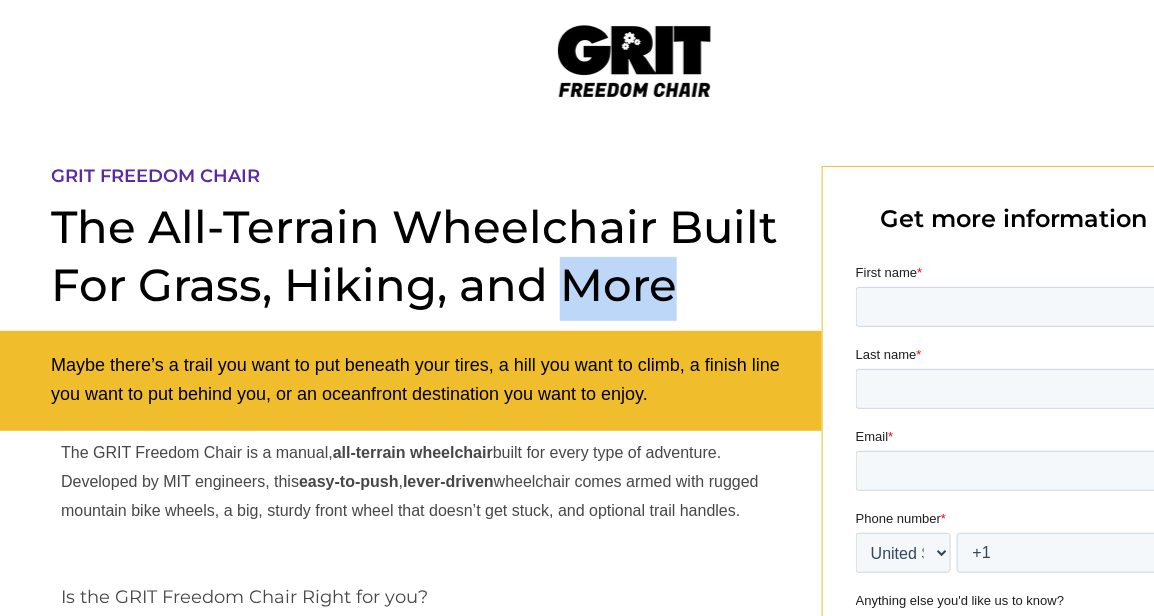 drag, startPoint x: 643, startPoint y: 274, endPoint x: 697, endPoint y: 278, distance: 54.147945 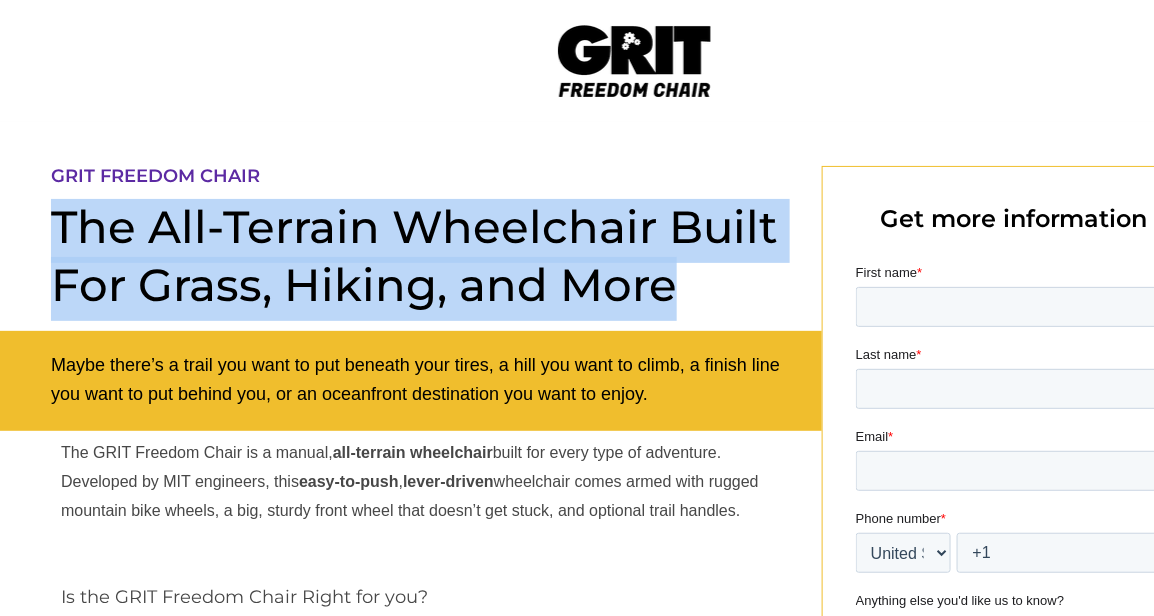 click on "The All-Terrain Wheelchair Built For Grass, Hiking, and More" at bounding box center [423, 263] 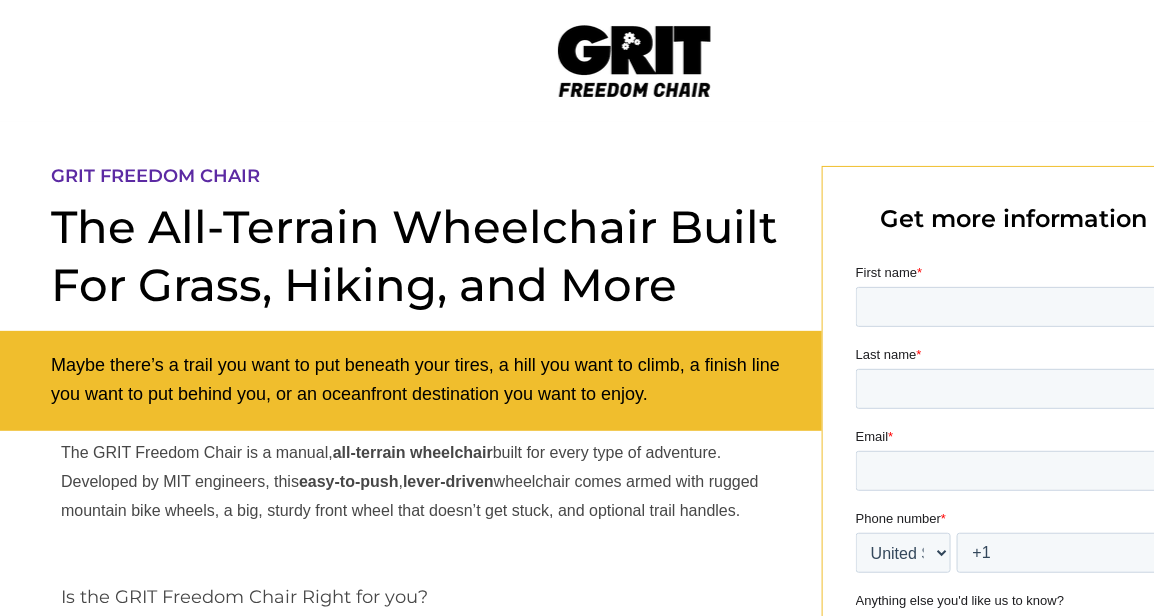 drag, startPoint x: 672, startPoint y: 138, endPoint x: 664, endPoint y: 99, distance: 39.812057 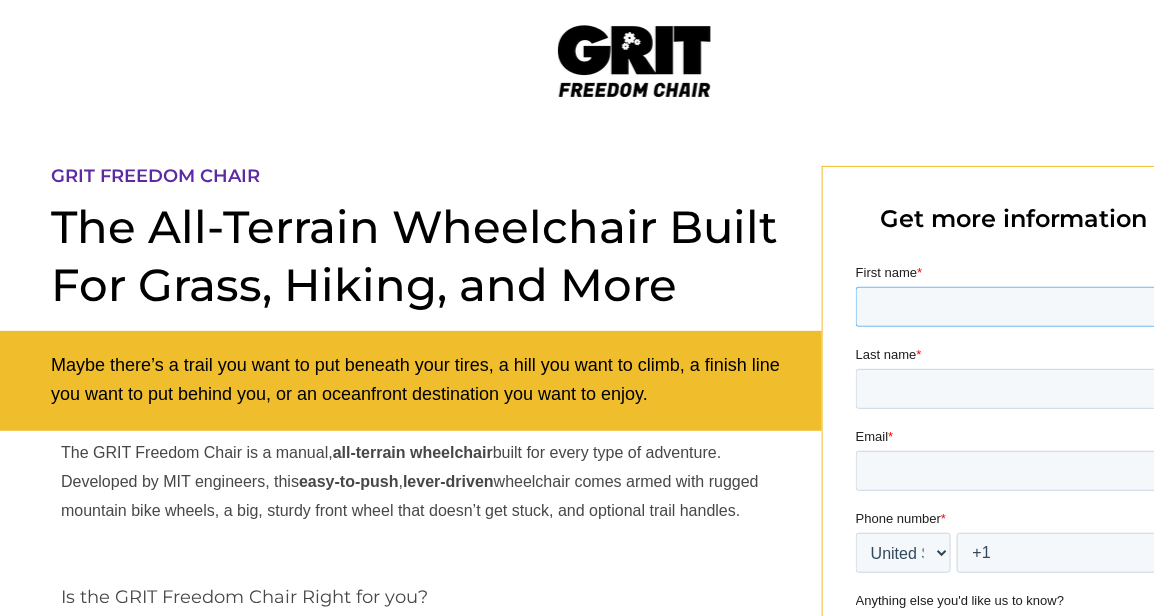 drag, startPoint x: 955, startPoint y: 297, endPoint x: 920, endPoint y: 303, distance: 35.510563 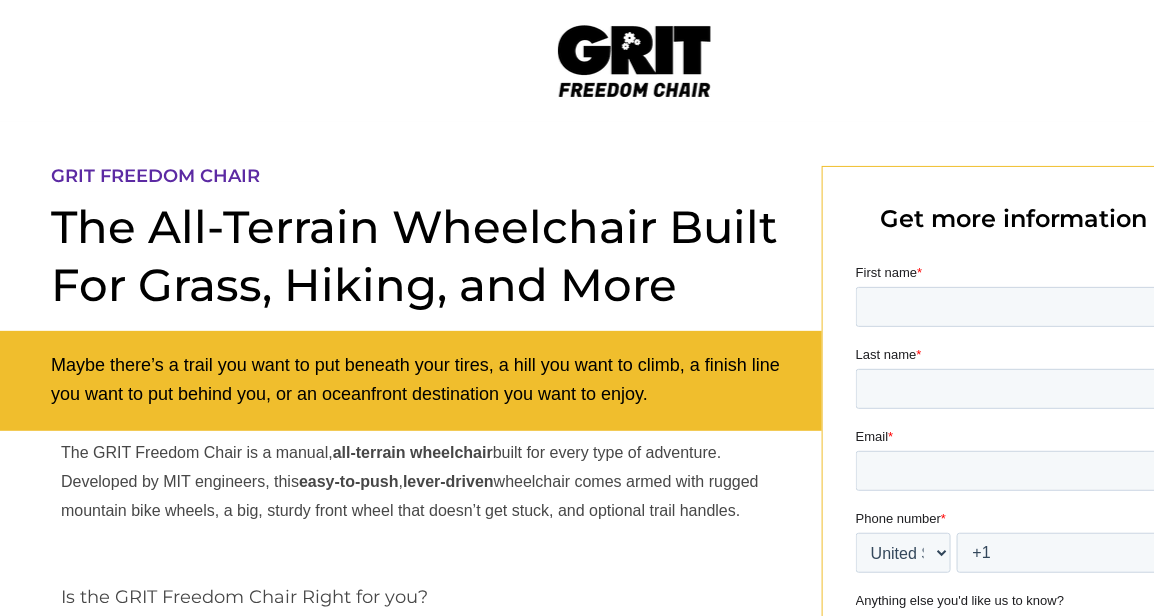 click at bounding box center (569, 381) 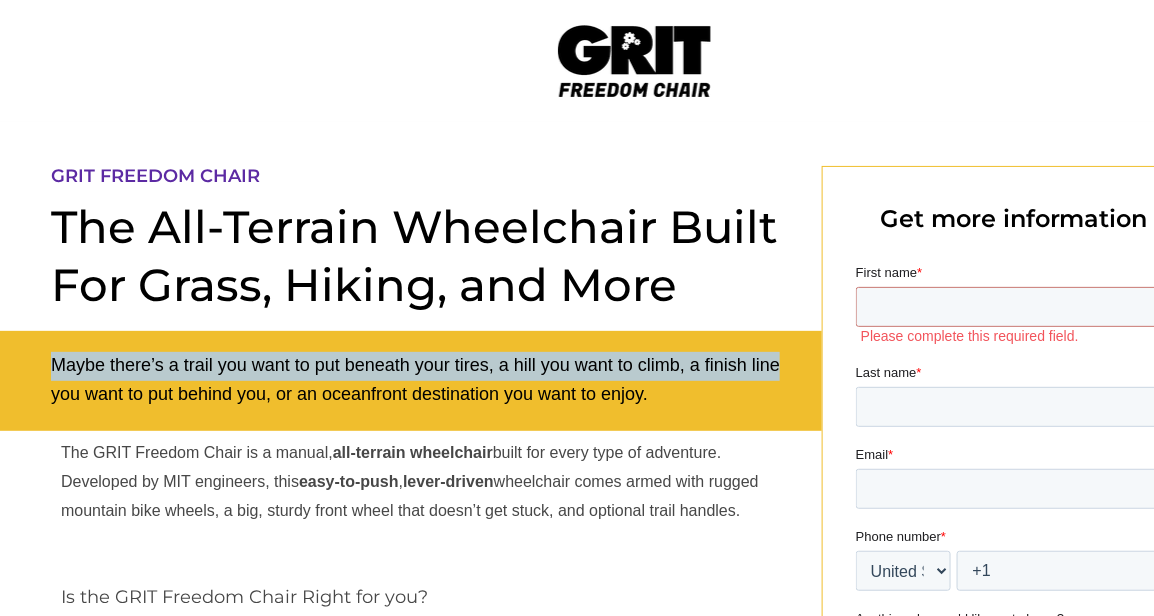 drag, startPoint x: 805, startPoint y: 347, endPoint x: 779, endPoint y: 354, distance: 26.925823 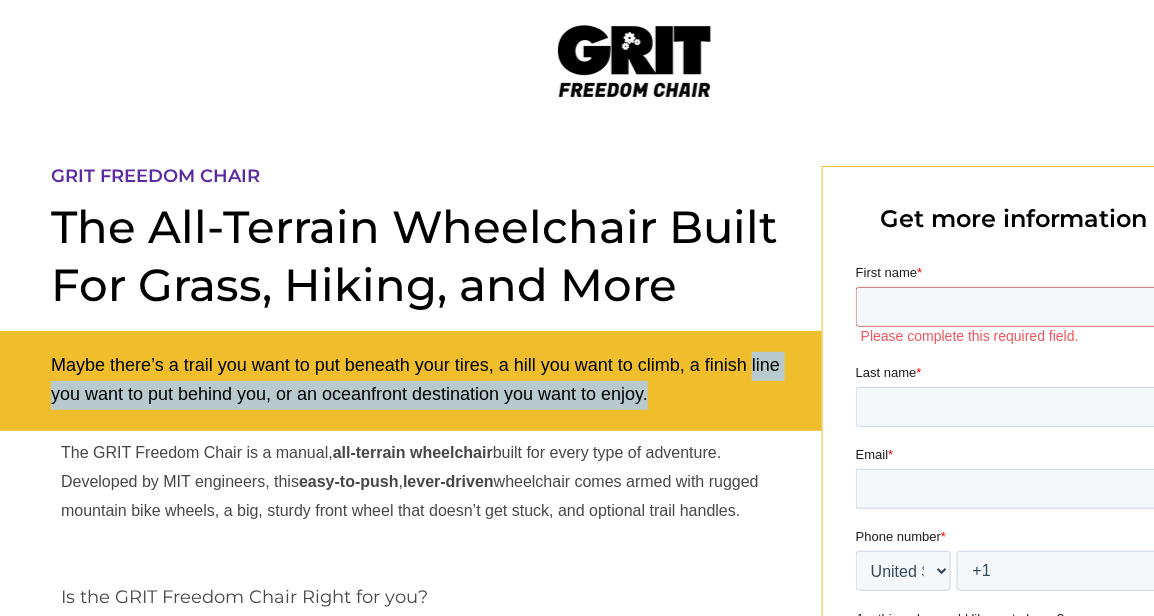 drag, startPoint x: 756, startPoint y: 356, endPoint x: 684, endPoint y: 386, distance: 78 